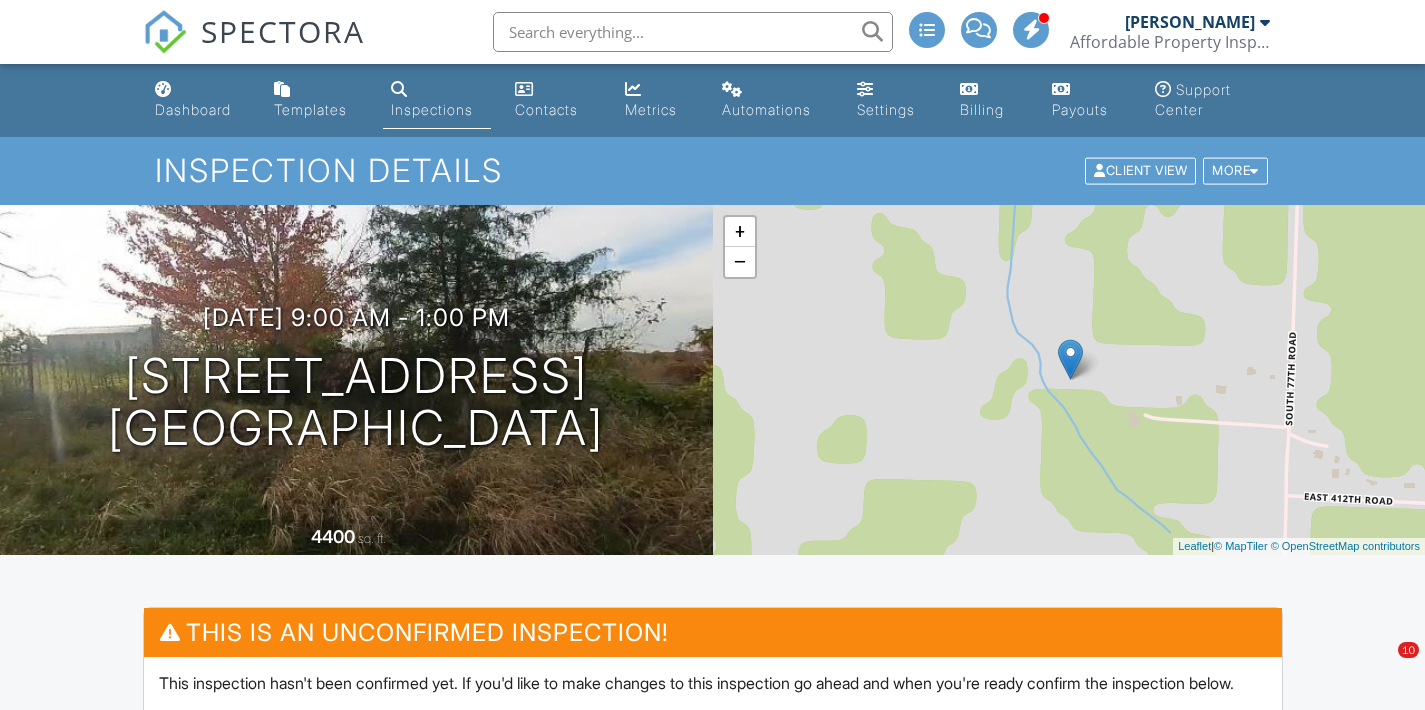 scroll, scrollTop: 0, scrollLeft: 0, axis: both 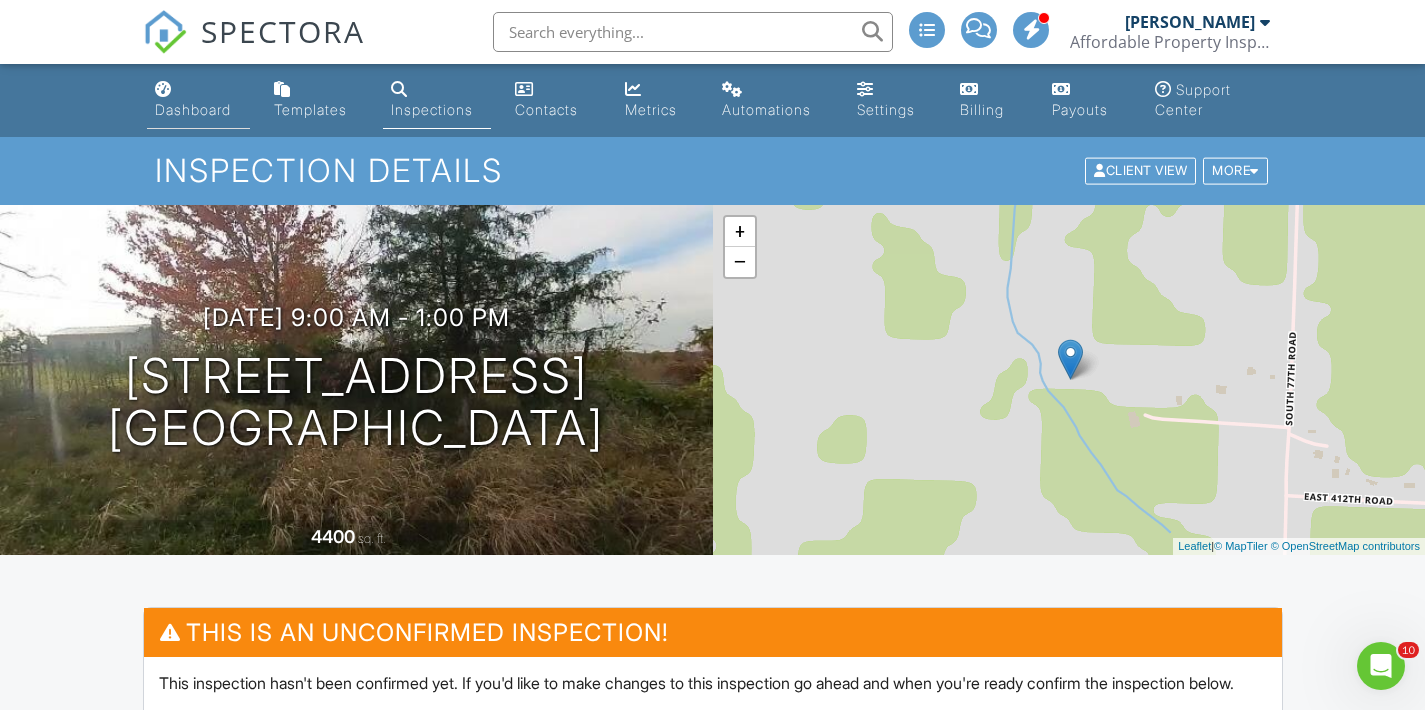 click on "Dashboard" at bounding box center [198, 100] 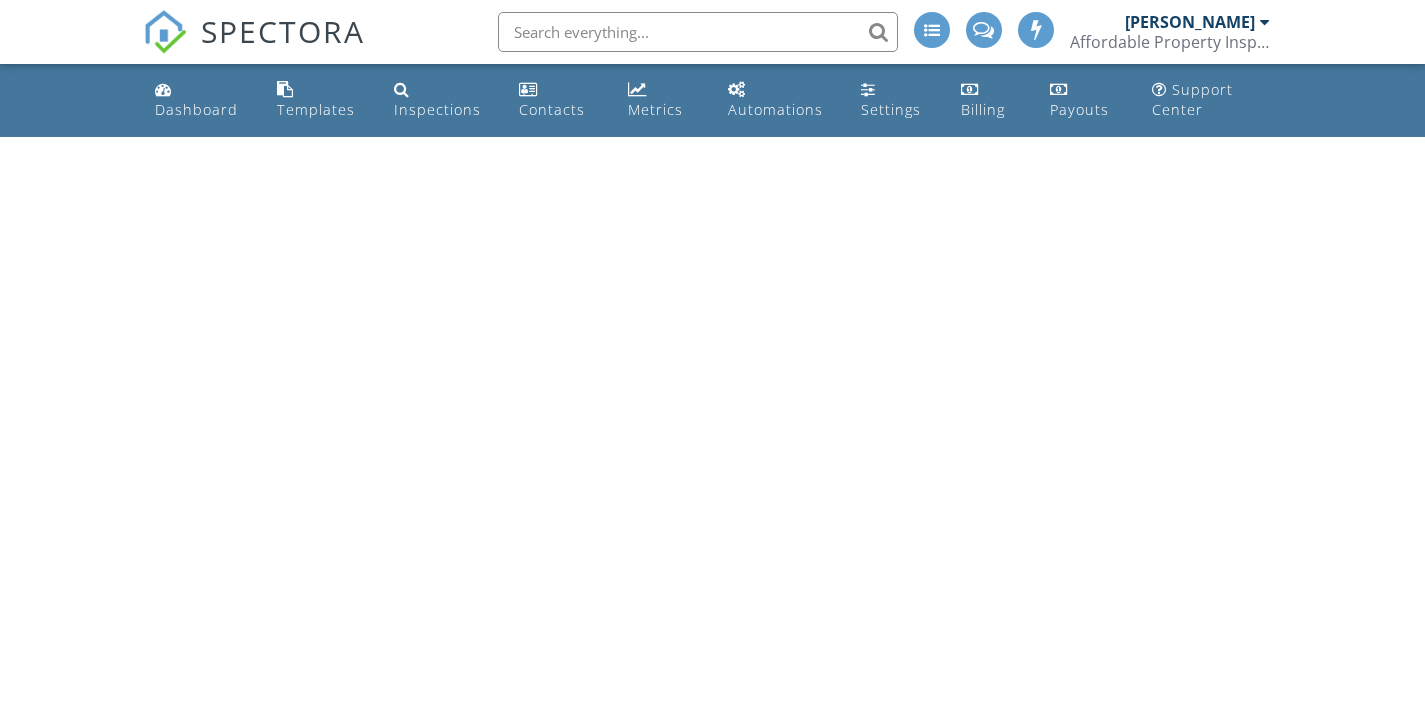 scroll, scrollTop: 0, scrollLeft: 0, axis: both 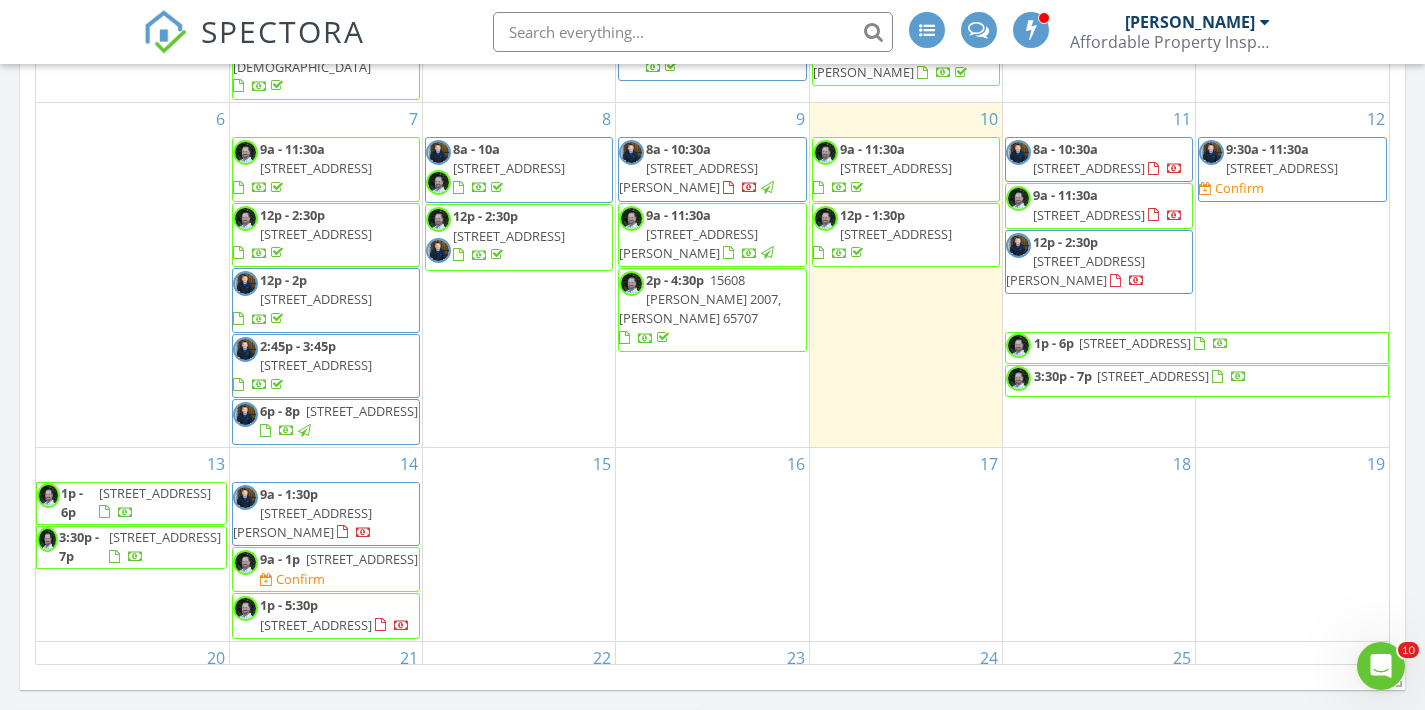 click on "14
9a - 1:30p
2797 Co Rd 150, Brixey 65618
9a - 1p
4111 S 77th Rd, Bolivar 65613
Confirm
1p - 5:30p
1852 State Hwy B, Mansfield 65704" at bounding box center [326, 544] 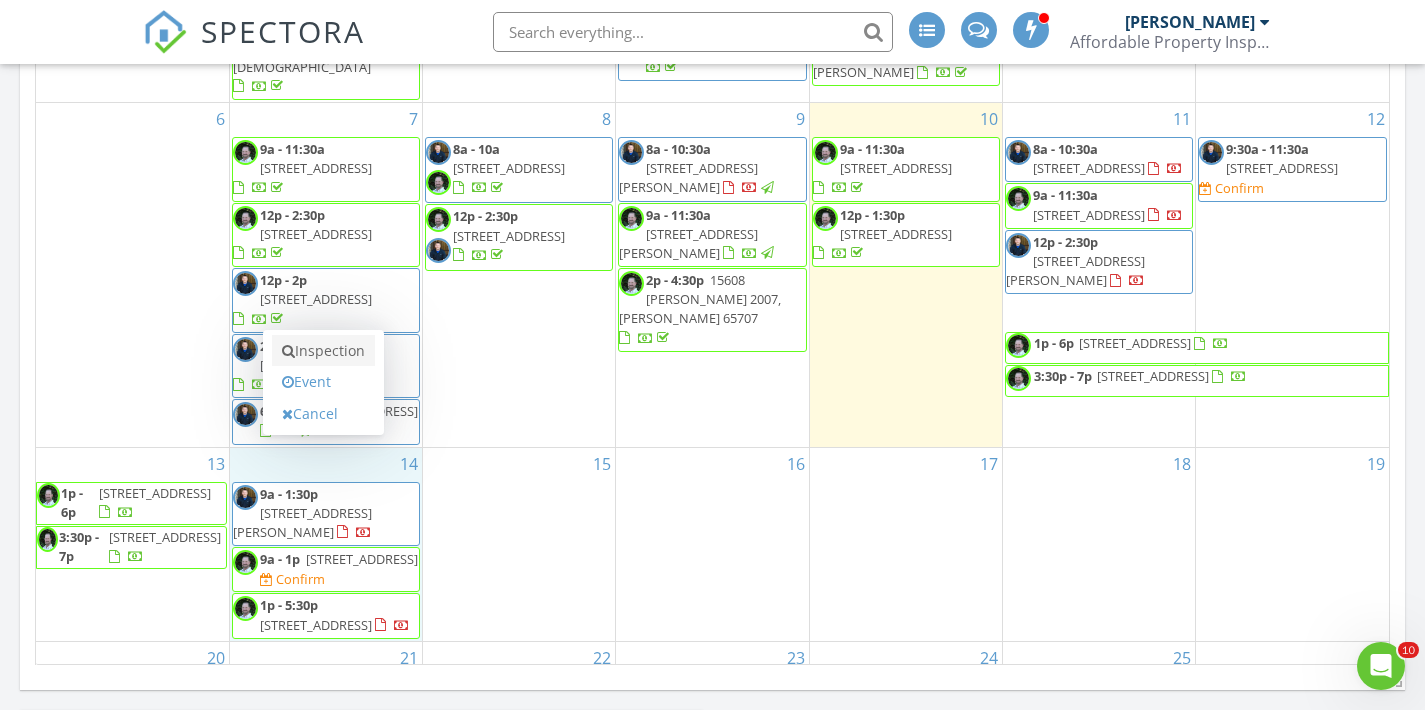 click on "Inspection" at bounding box center (323, 351) 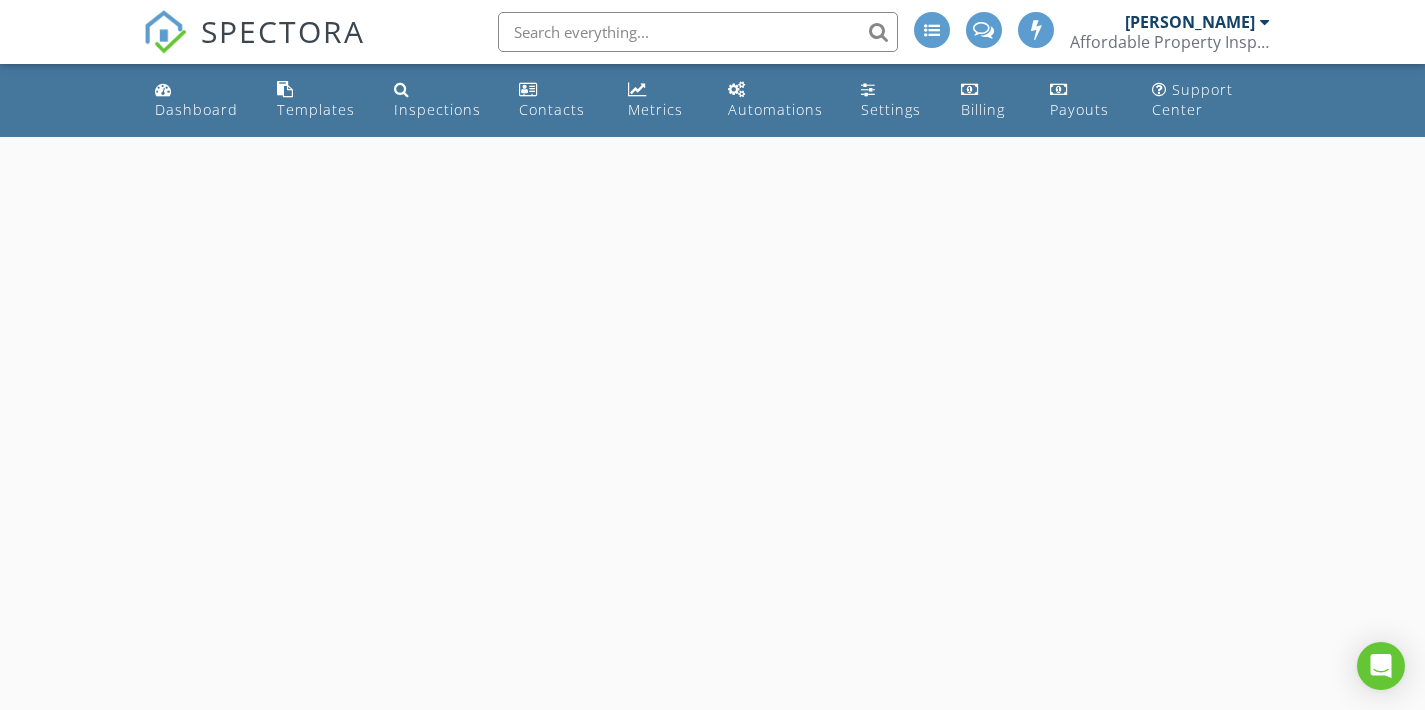 scroll, scrollTop: 0, scrollLeft: 0, axis: both 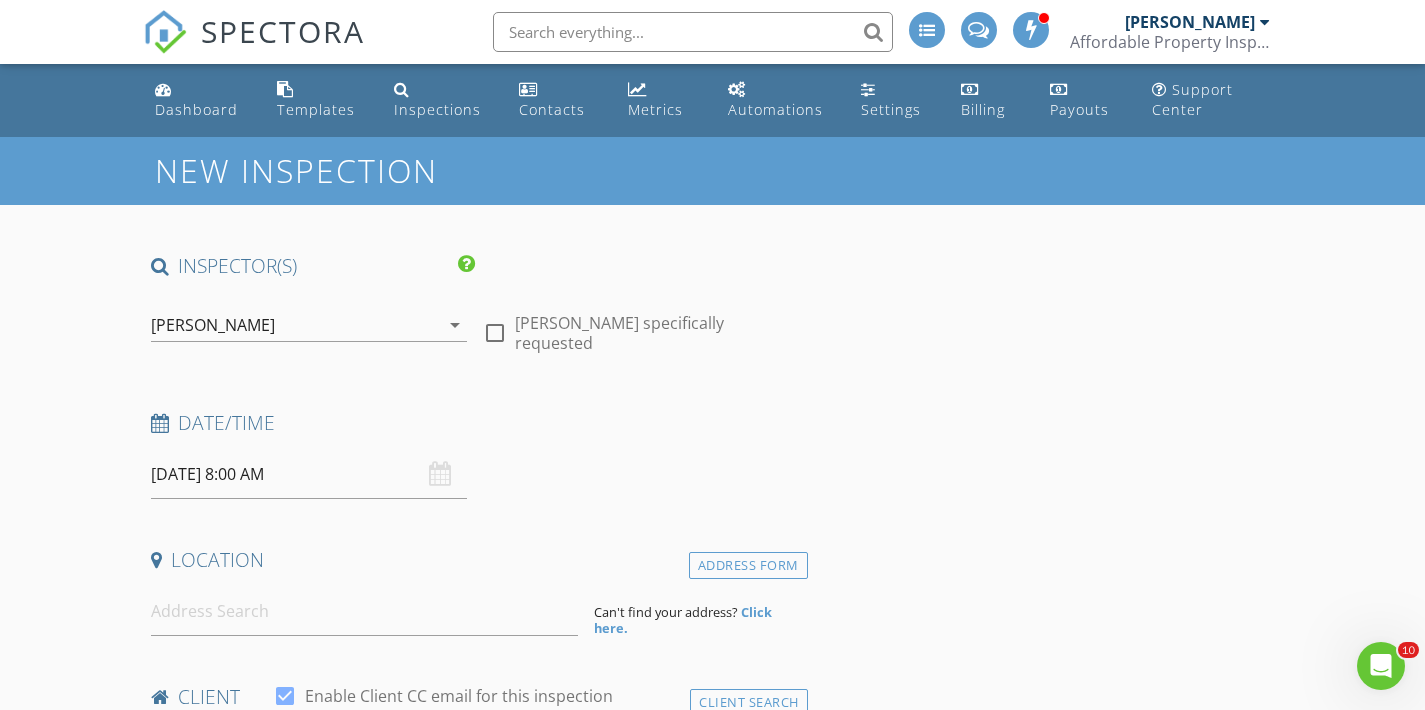 click on "[PERSON_NAME]" at bounding box center (213, 325) 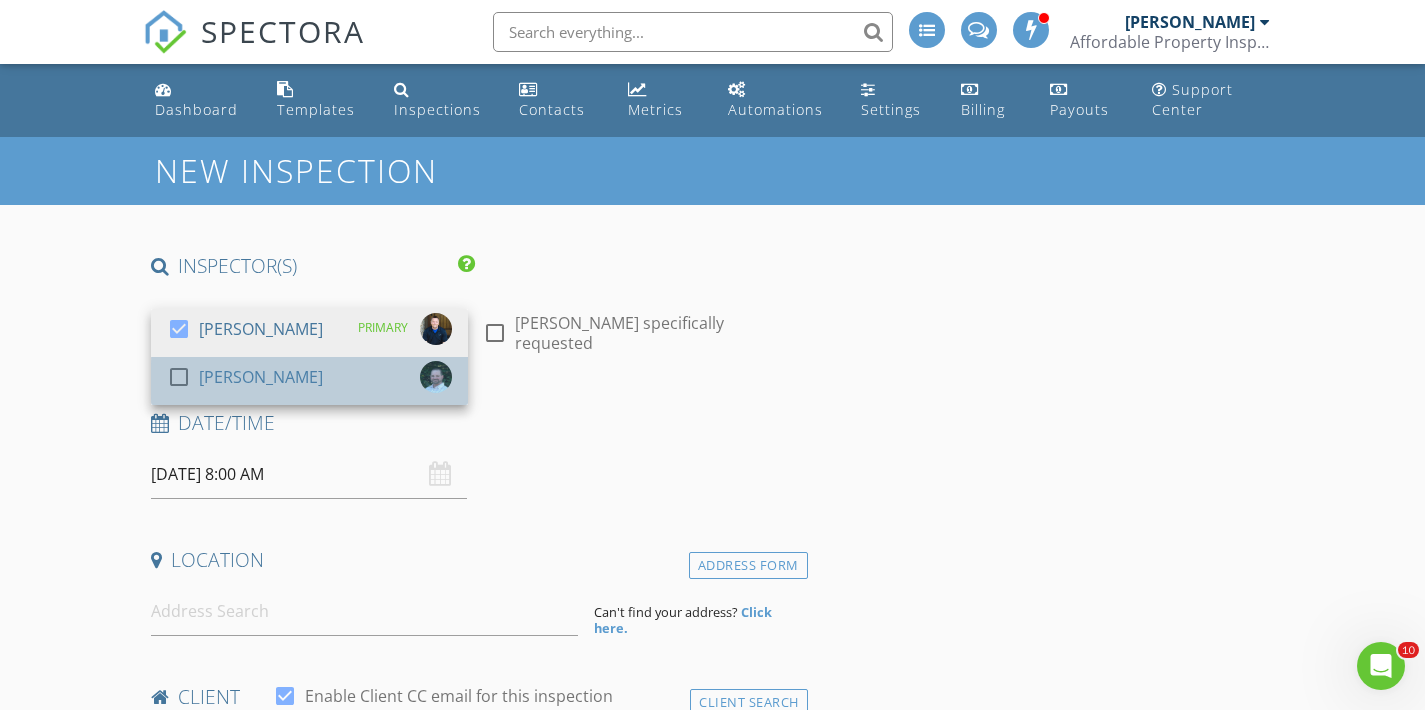 click on "[PERSON_NAME]" at bounding box center [261, 377] 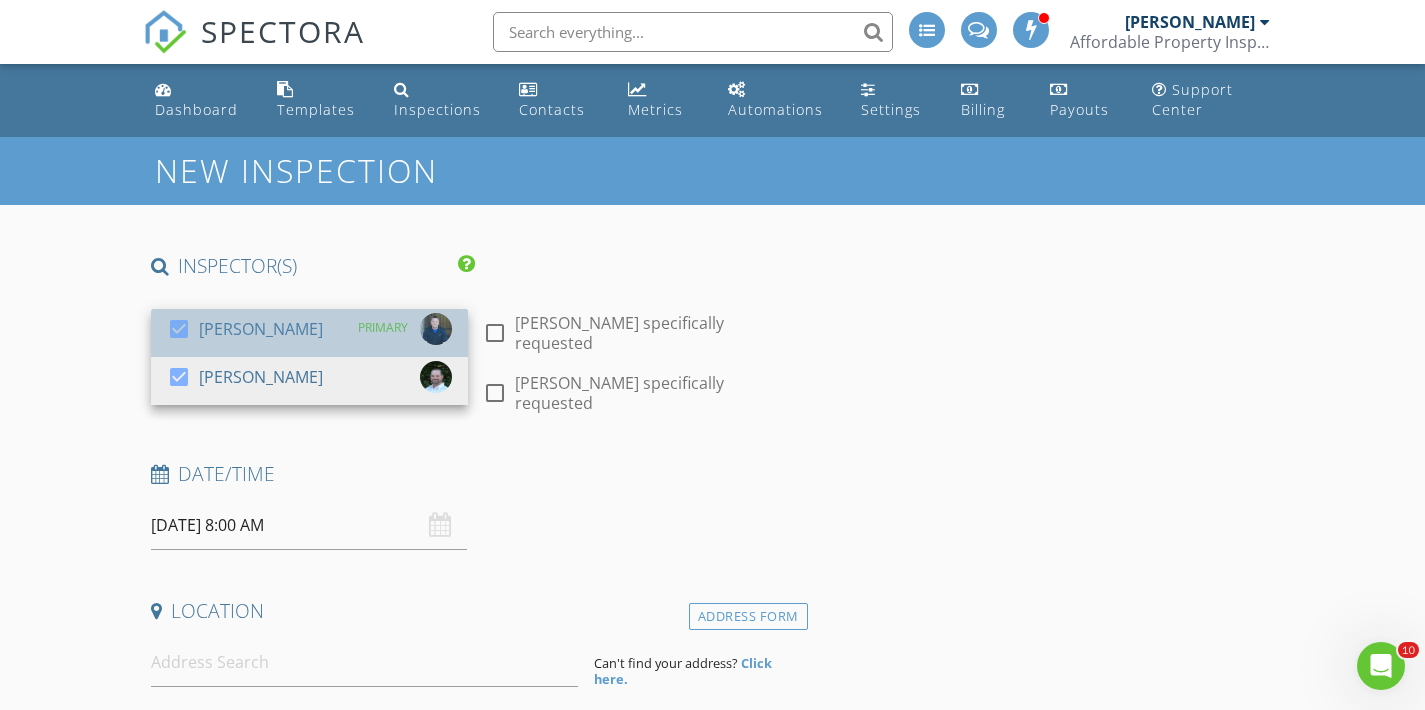 click on "[PERSON_NAME]" at bounding box center (261, 329) 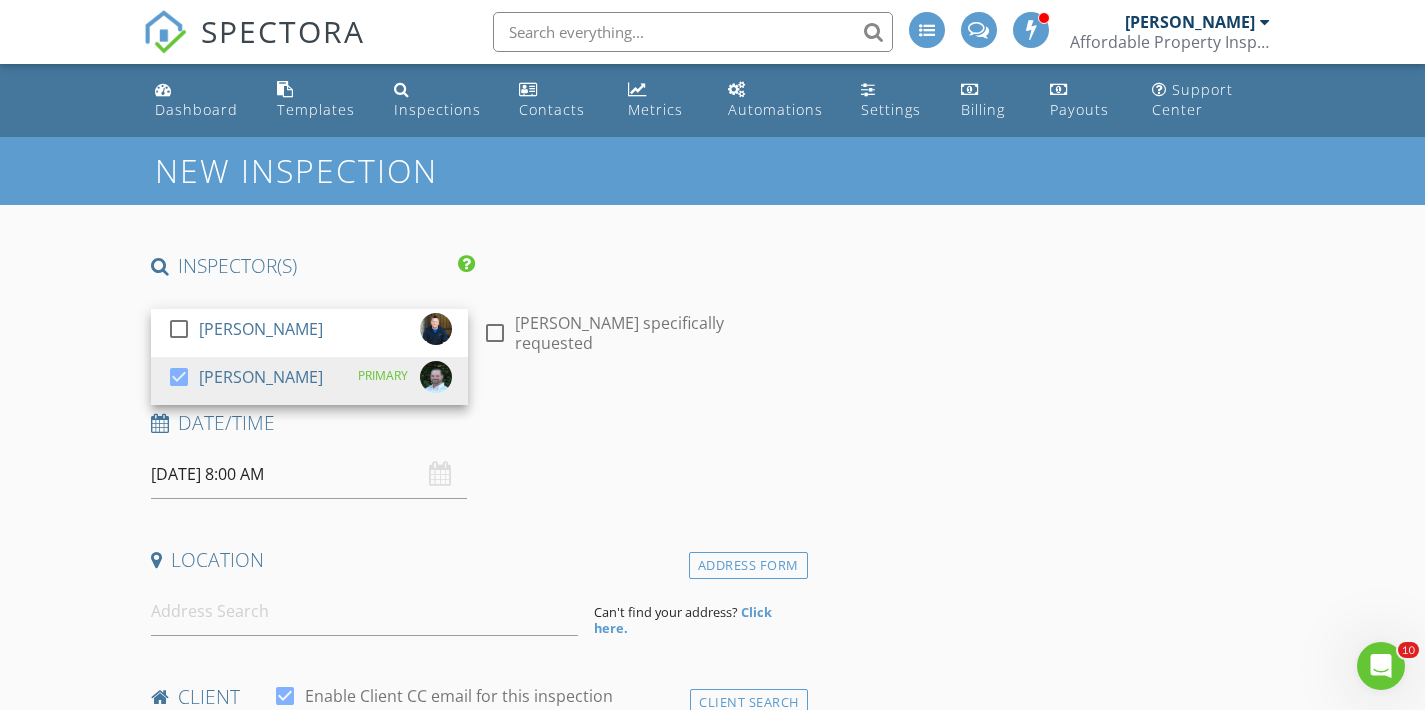 click on "New Inspection
INSPECTOR(S)
check_box_outline_blank   William McIntosh     check_box   Tim Shaw   PRIMARY   Tim Shaw arrow_drop_down   check_box_outline_blank Tim Shaw specifically requested
Date/Time
07/14/2025 8:00 AM
Location
Address Form       Can't find your address?   Click here.
client
check_box Enable Client CC email for this inspection   Client Search     check_box_outline_blank Client is a Company/Organization     First Name   Last Name   Email   CC Email   Phone         Tags         Notes   Private Notes
ADD ADDITIONAL client
SERVICES
check_box_outline_blank   Residential Inspection   Residential Inspection  check_box_outline_blank   Septic Inspection   Includes Well Inspection, Water Sample  check_box_outline_blank   Re-Inspection   check_box_outline_blank" at bounding box center [712, 1875] 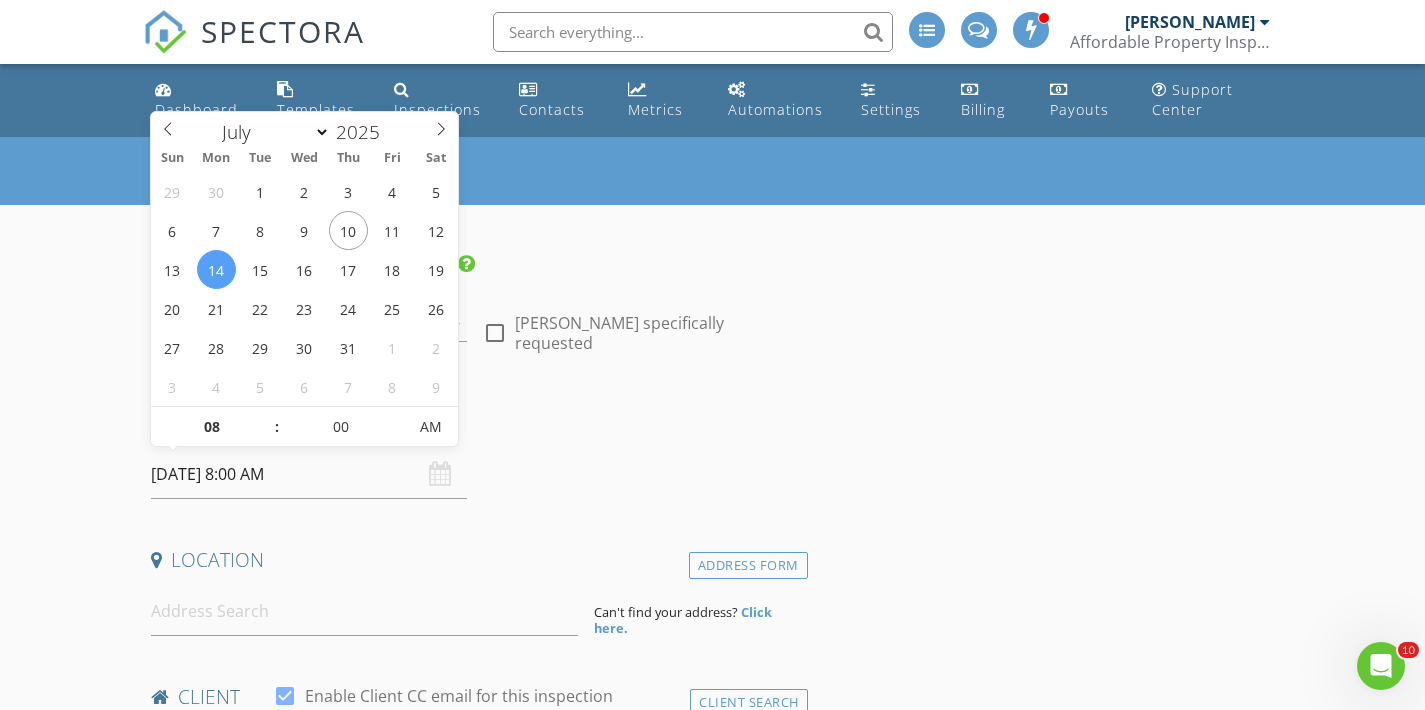 click on "07/14/2025 8:00 AM" at bounding box center [309, 474] 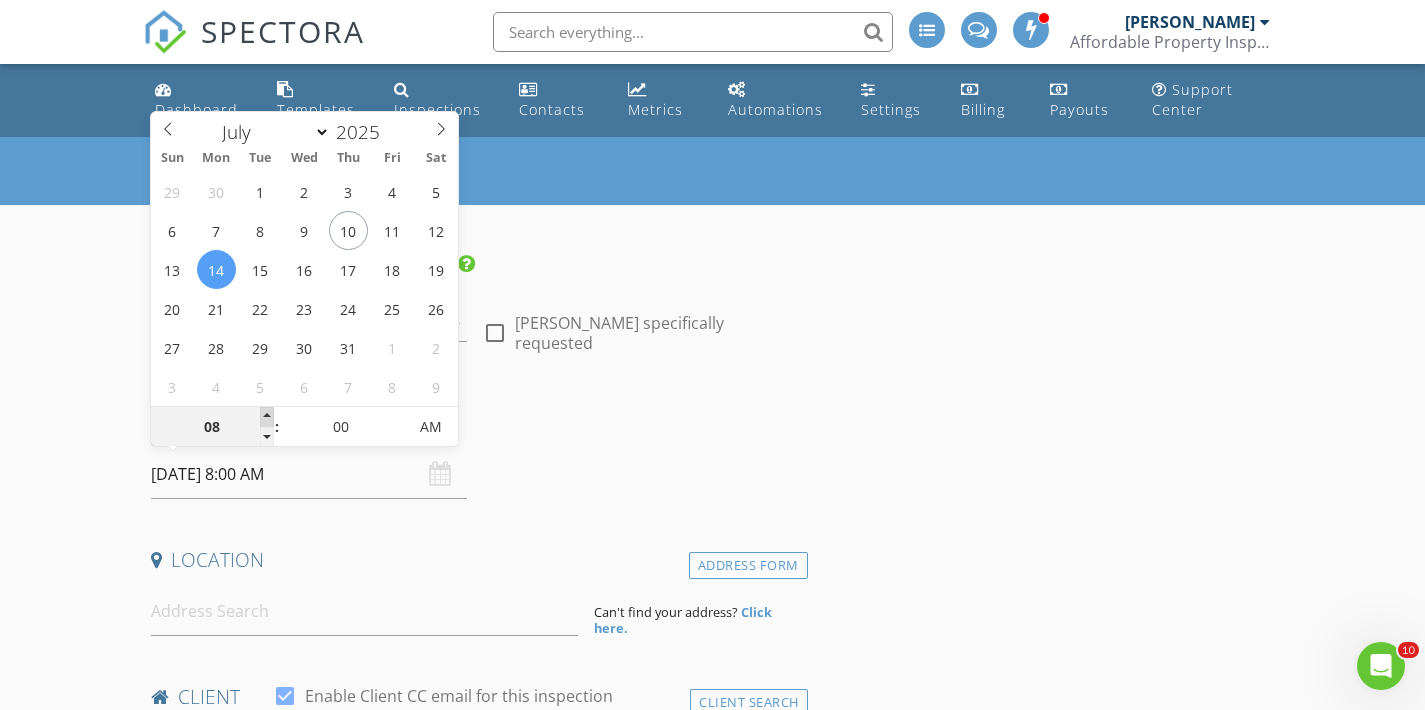 type on "09" 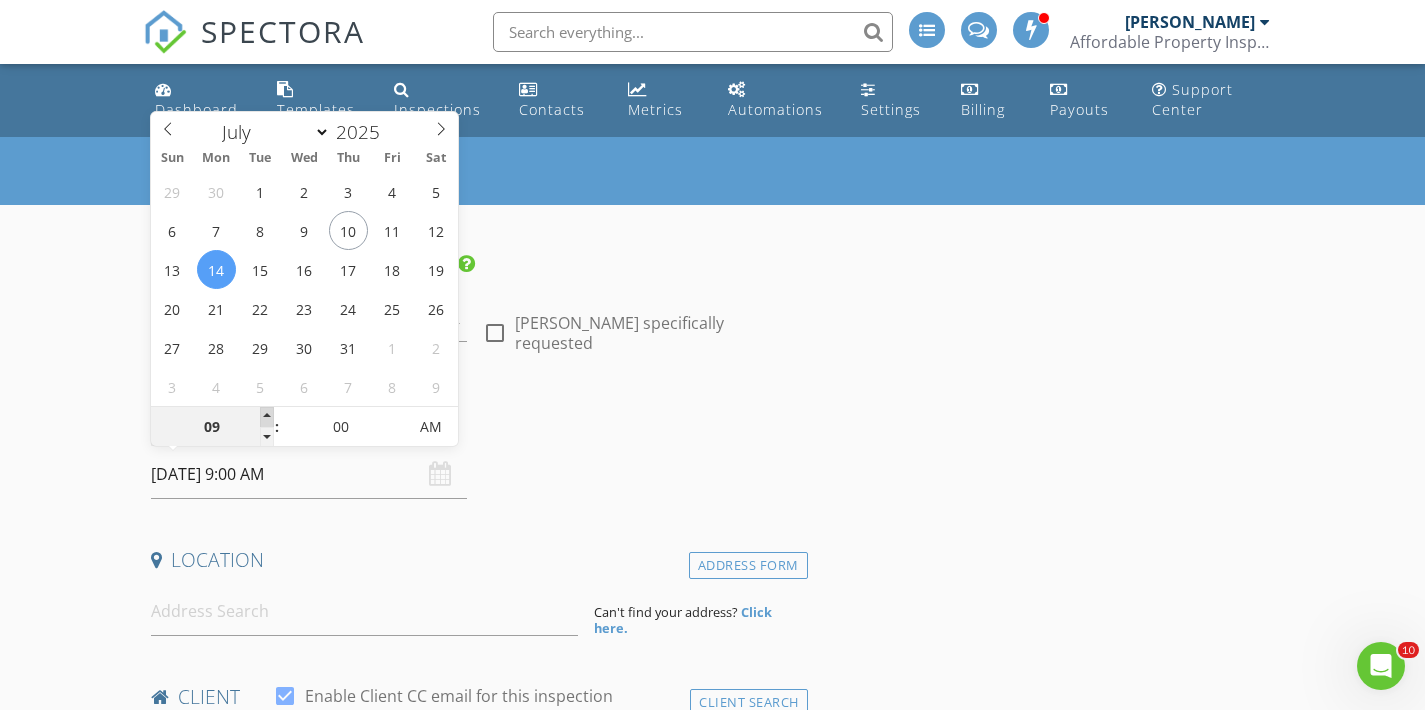 click at bounding box center (267, 417) 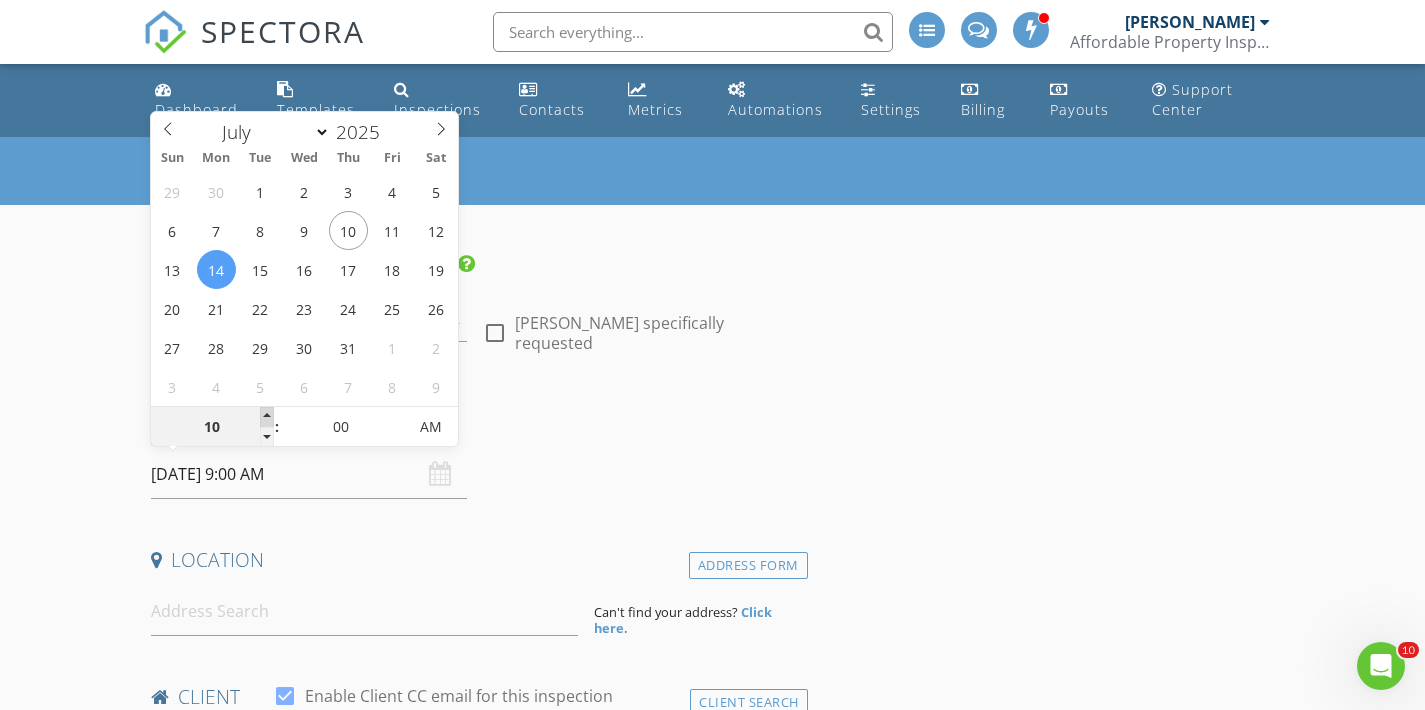 type on "07/14/2025 10:00 AM" 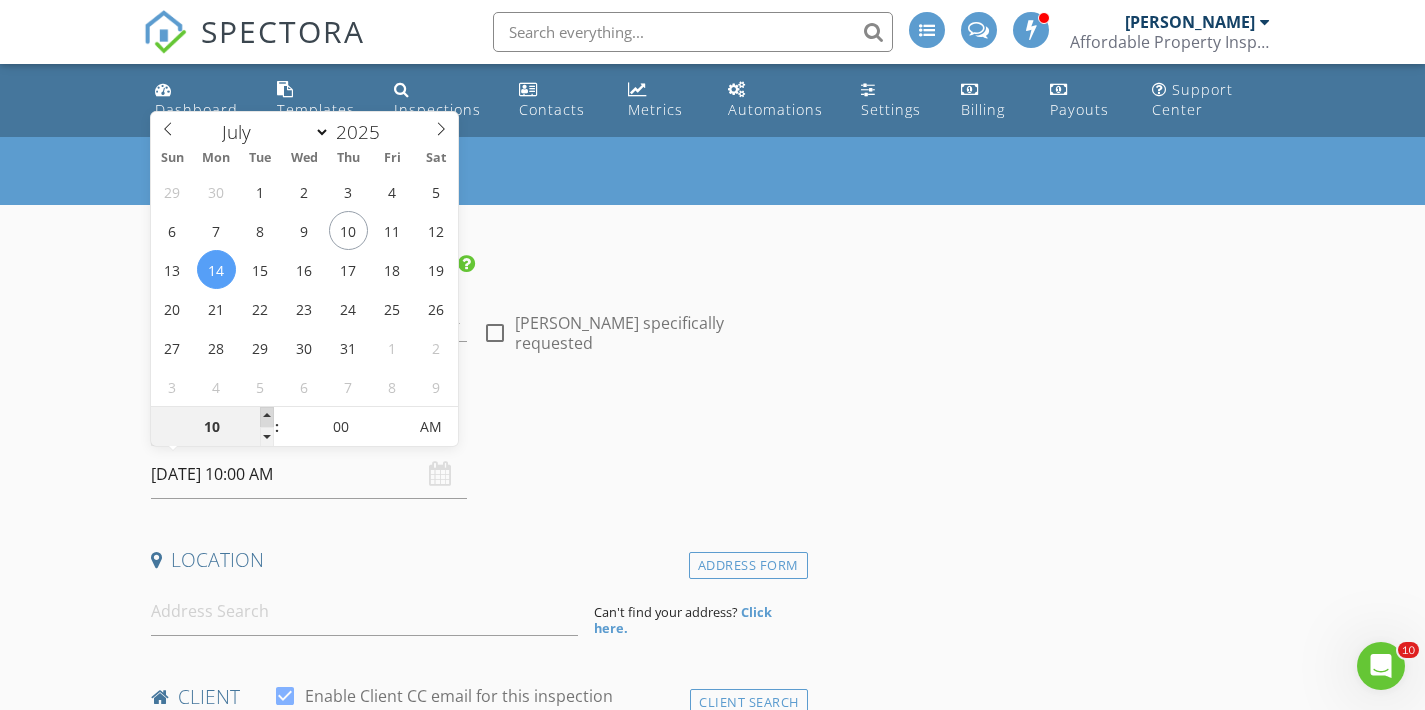 click at bounding box center (267, 417) 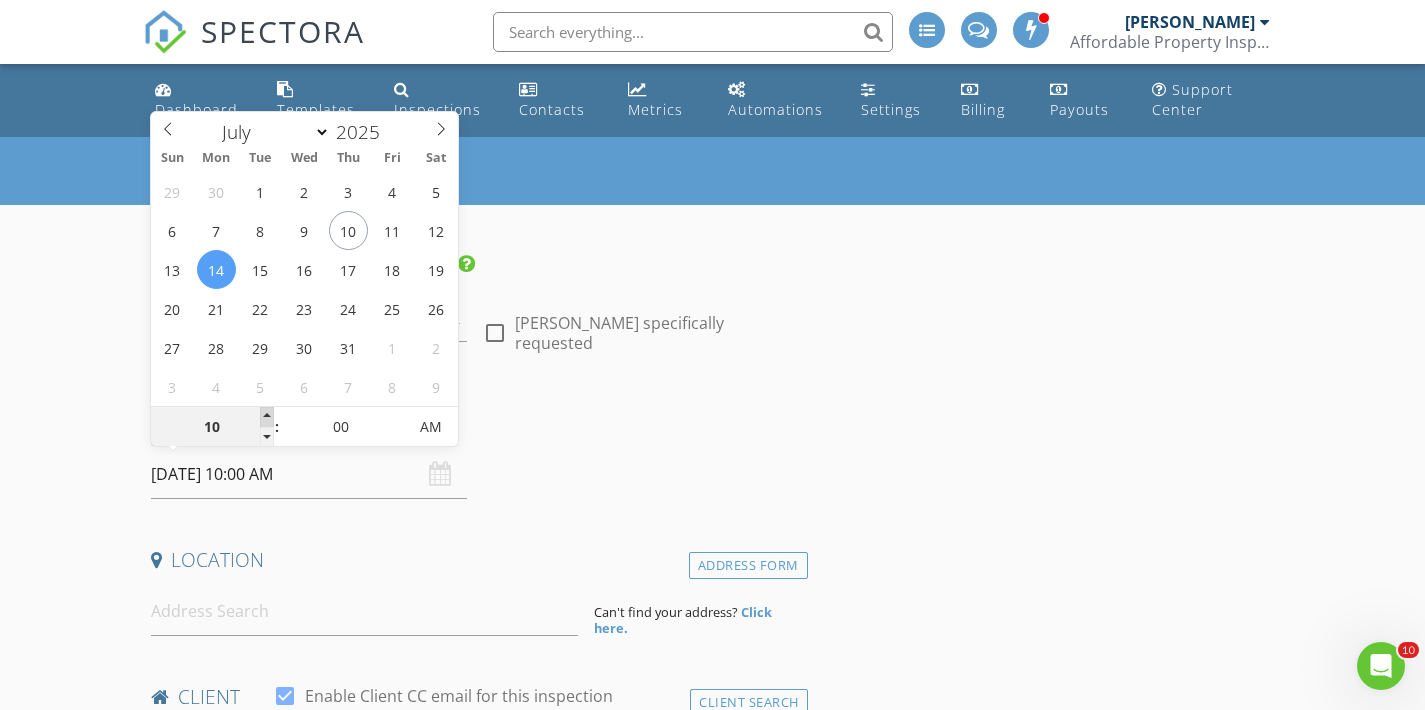 type on "07/14/2025 11:00 AM" 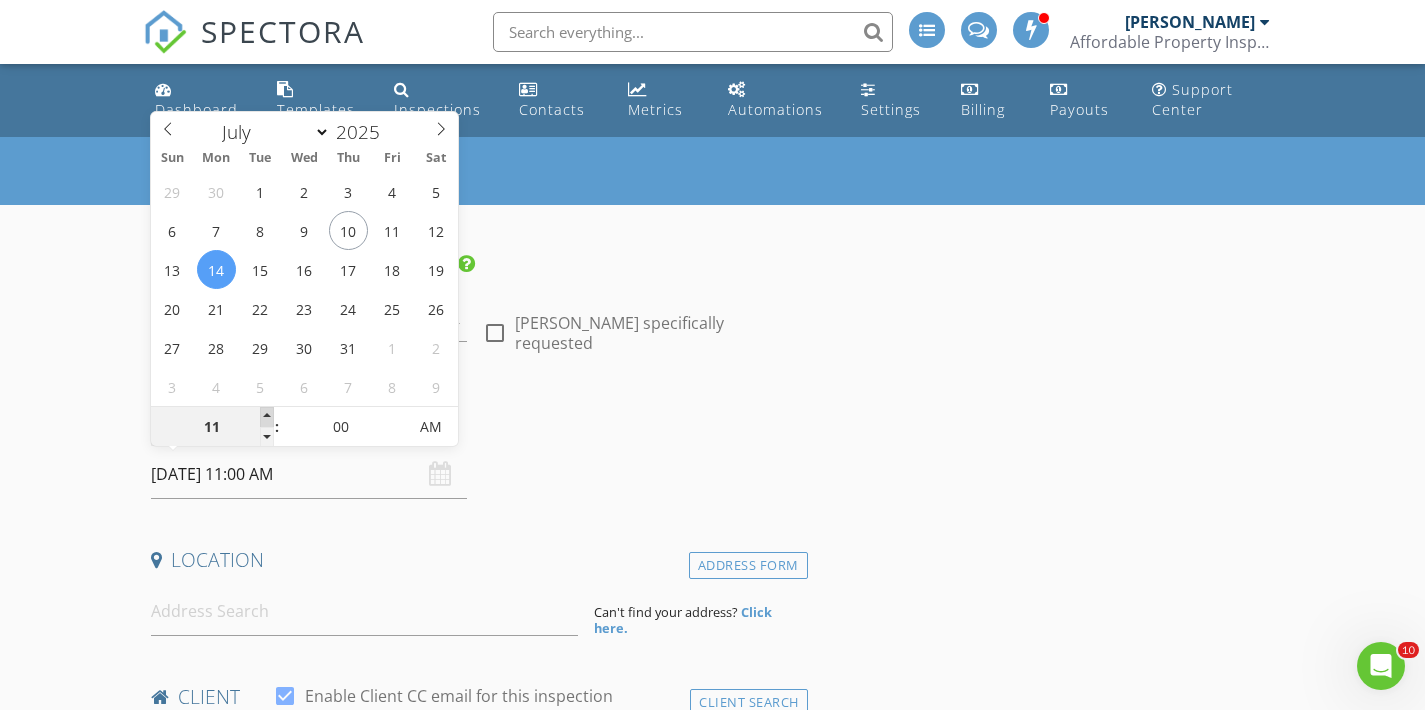 click at bounding box center [267, 417] 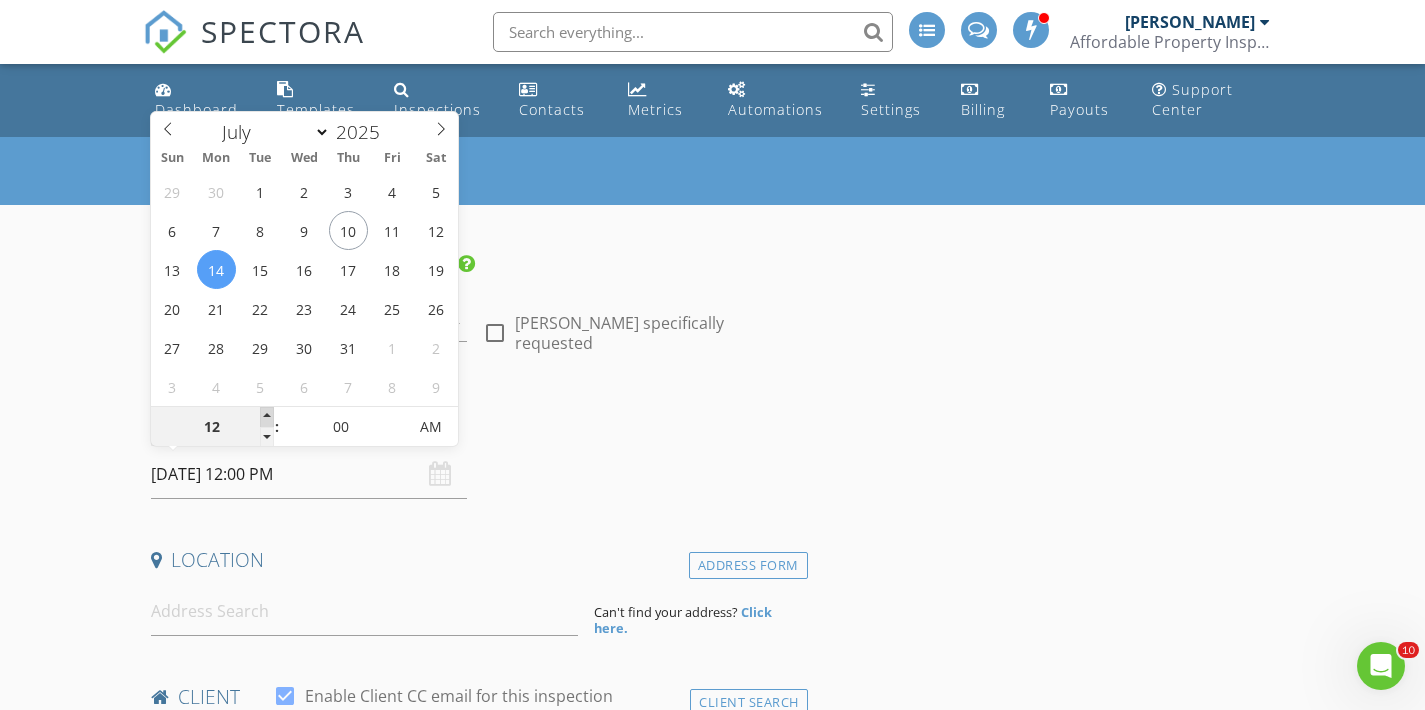 click at bounding box center (267, 417) 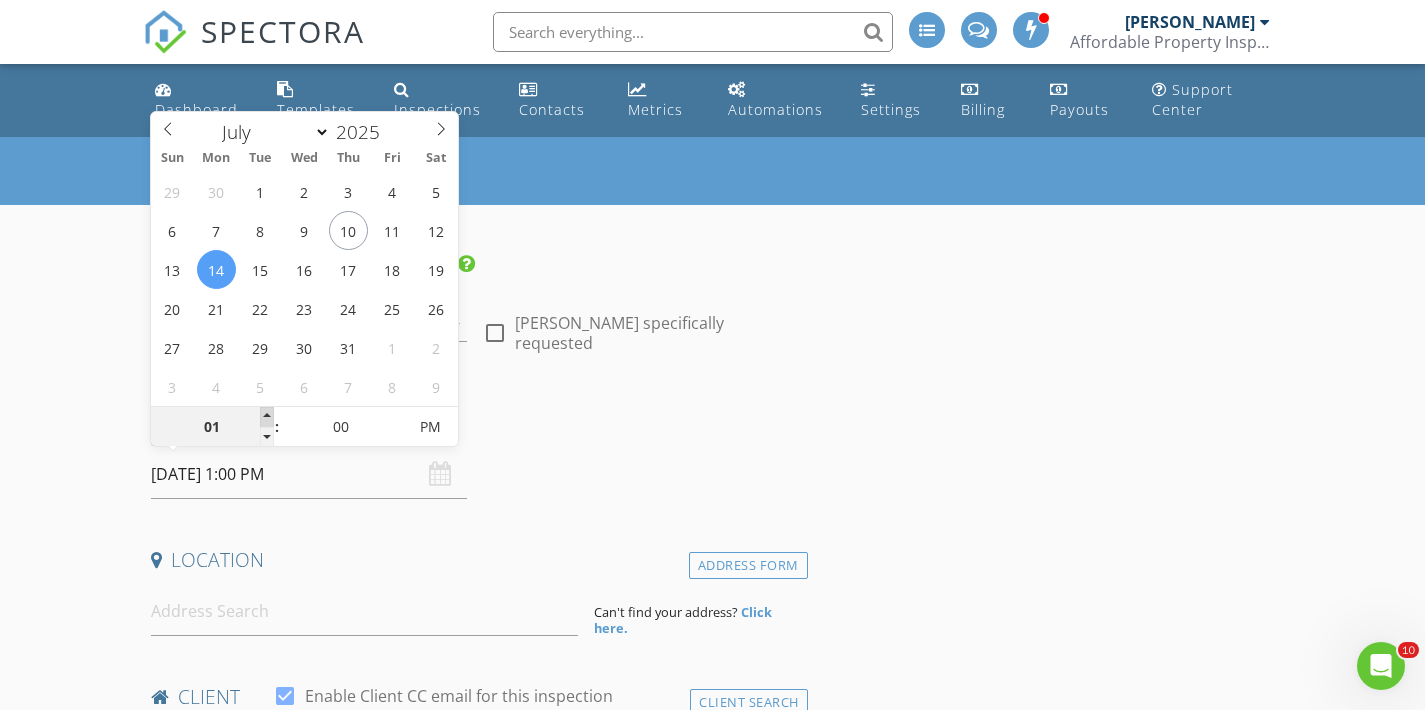 click at bounding box center [267, 417] 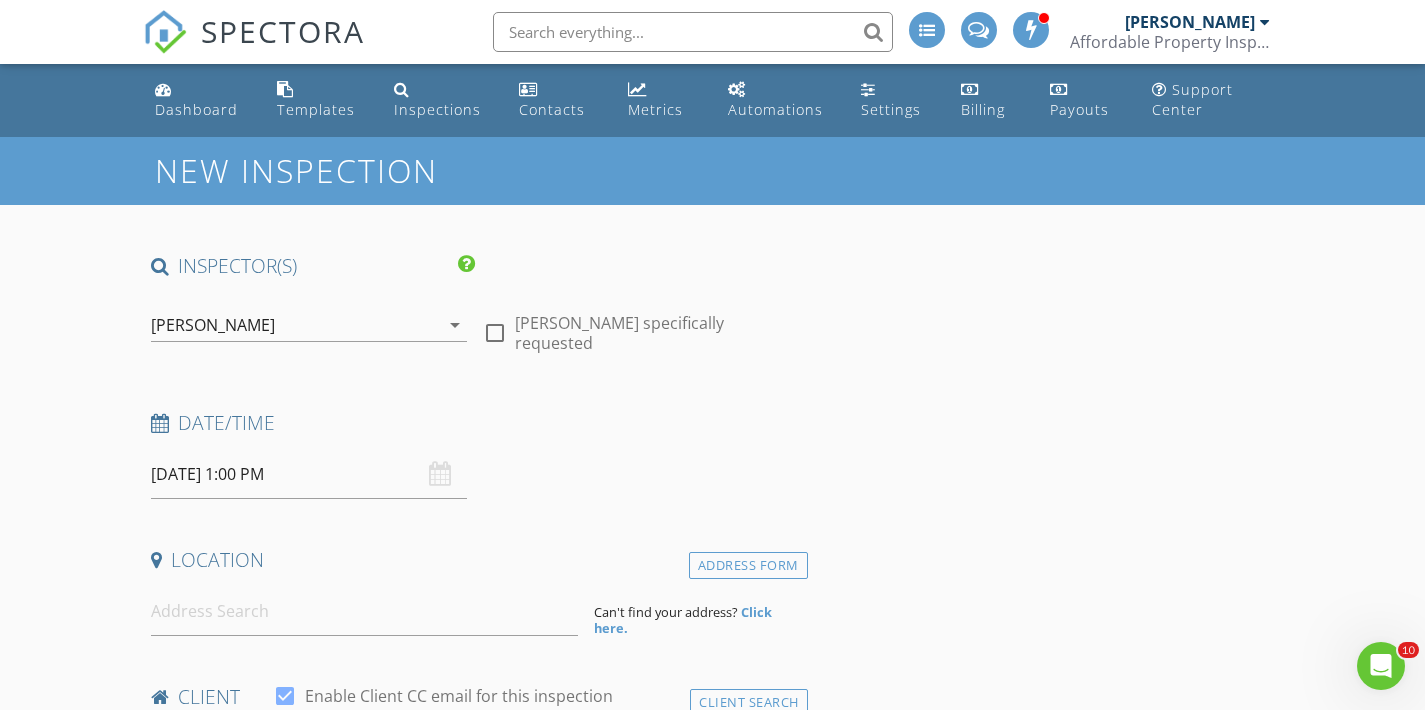 click on "New Inspection
INSPECTOR(S)
check_box_outline_blank   William McIntosh     check_box   Tim Shaw   PRIMARY   Tim Shaw arrow_drop_down   check_box_outline_blank Tim Shaw specifically requested
Date/Time
07/14/2025 1:00 PM
Location
Address Form       Can't find your address?   Click here.
client
check_box Enable Client CC email for this inspection   Client Search     check_box_outline_blank Client is a Company/Organization     First Name   Last Name   Email   CC Email   Phone         Tags         Notes   Private Notes
ADD ADDITIONAL client
SERVICES
check_box_outline_blank   Residential Inspection   Residential Inspection  check_box_outline_blank   Septic Inspection   Includes Well Inspection, Water Sample  check_box_outline_blank   Re-Inspection   check_box_outline_blank" at bounding box center [712, 1875] 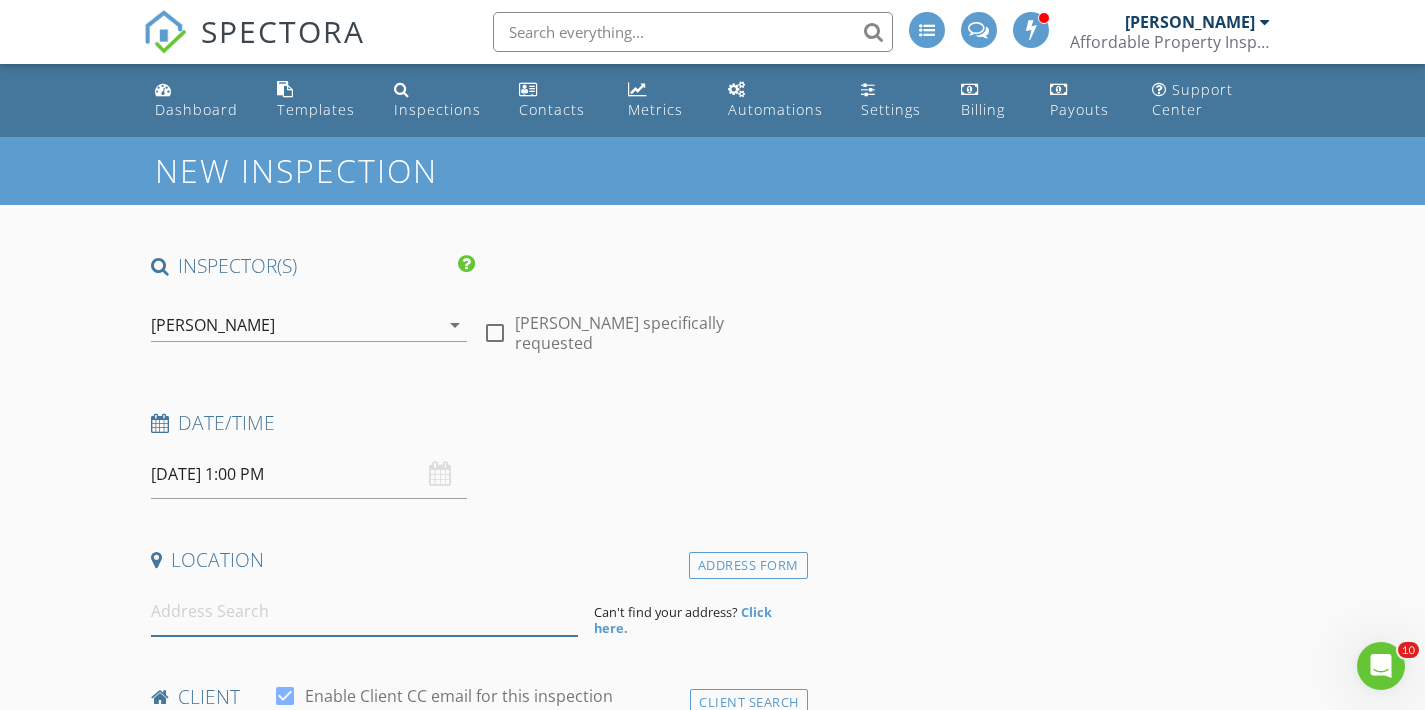 click at bounding box center (364, 611) 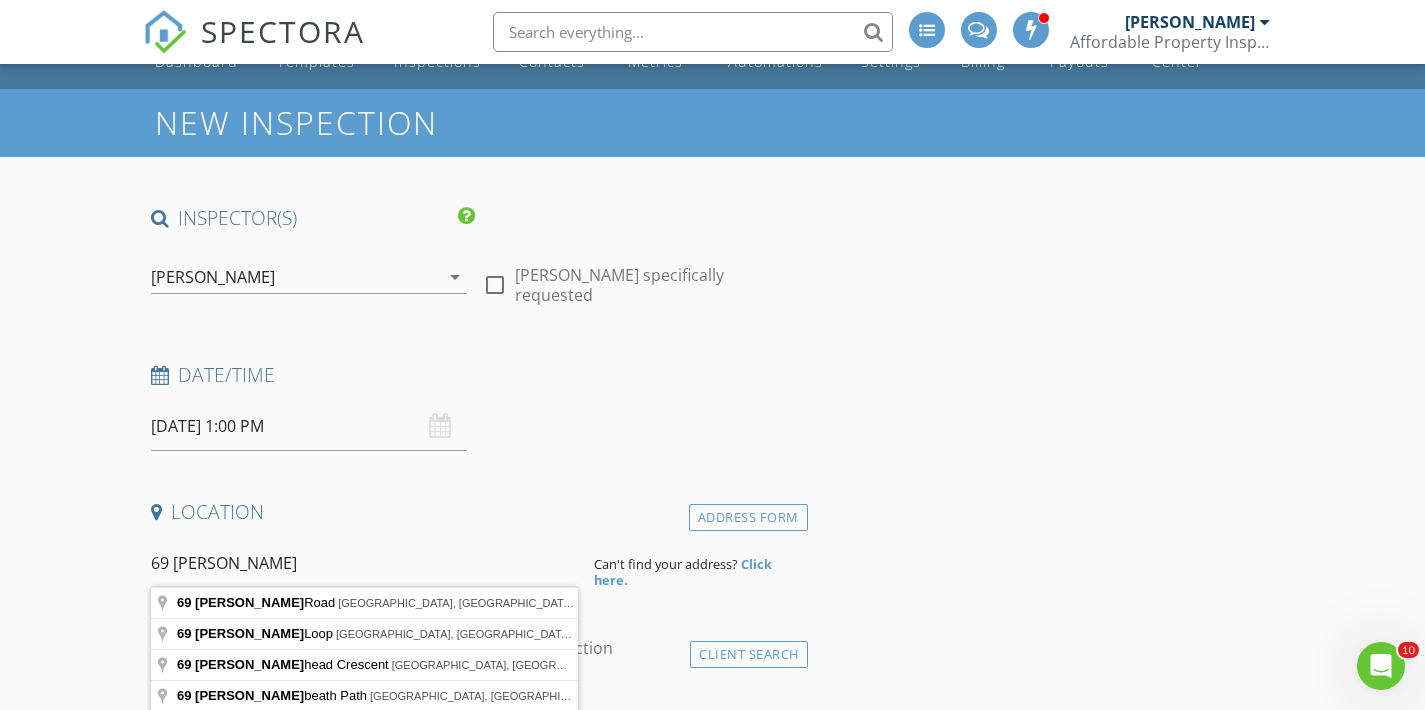 scroll, scrollTop: 58, scrollLeft: 0, axis: vertical 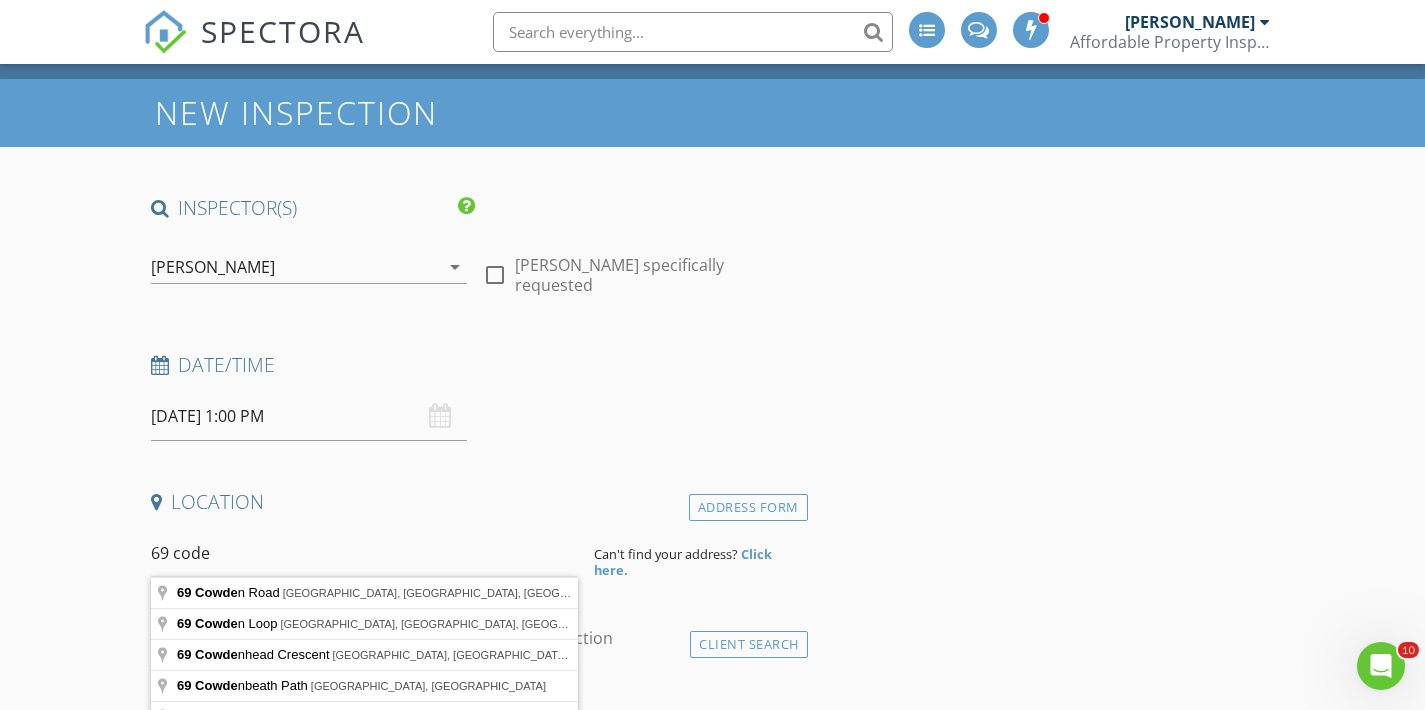 type on "69 Cowden Road, Buffalo, MO, USA" 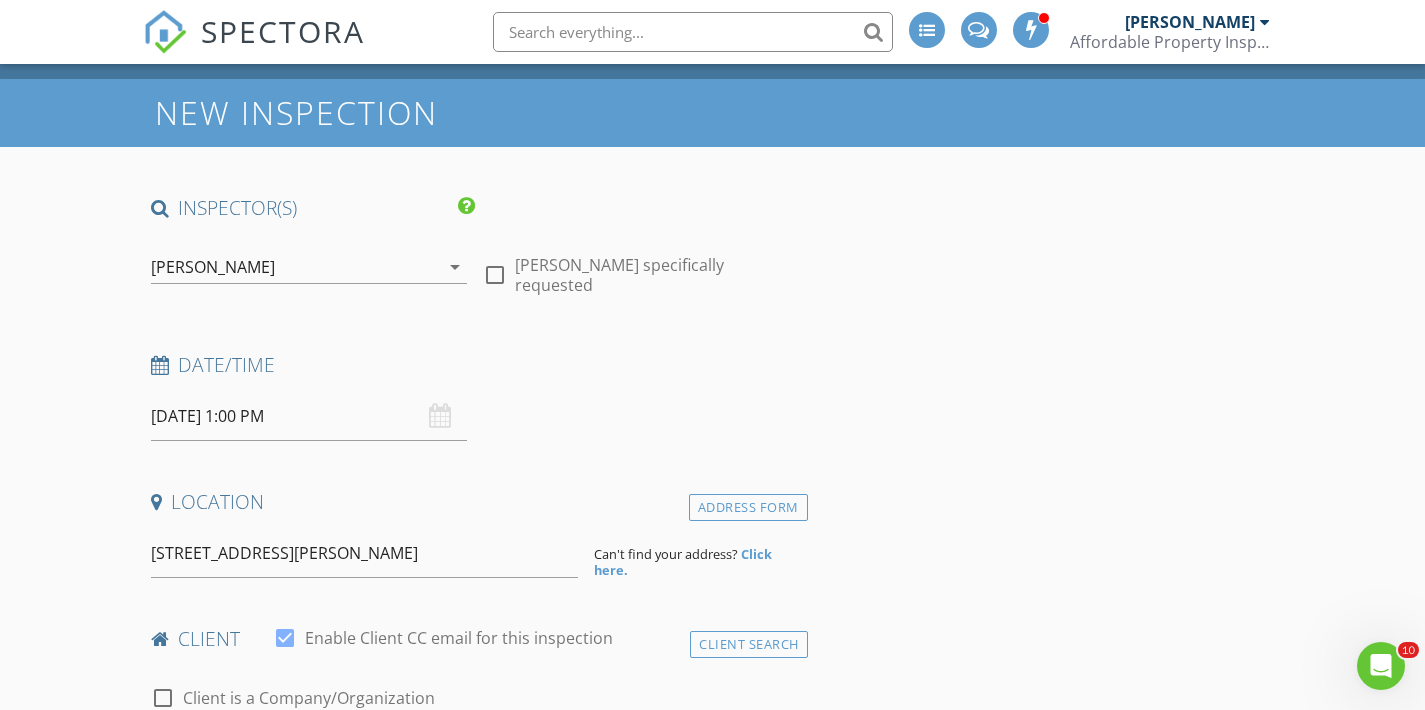 drag, startPoint x: 321, startPoint y: 594, endPoint x: 339, endPoint y: 592, distance: 18.110771 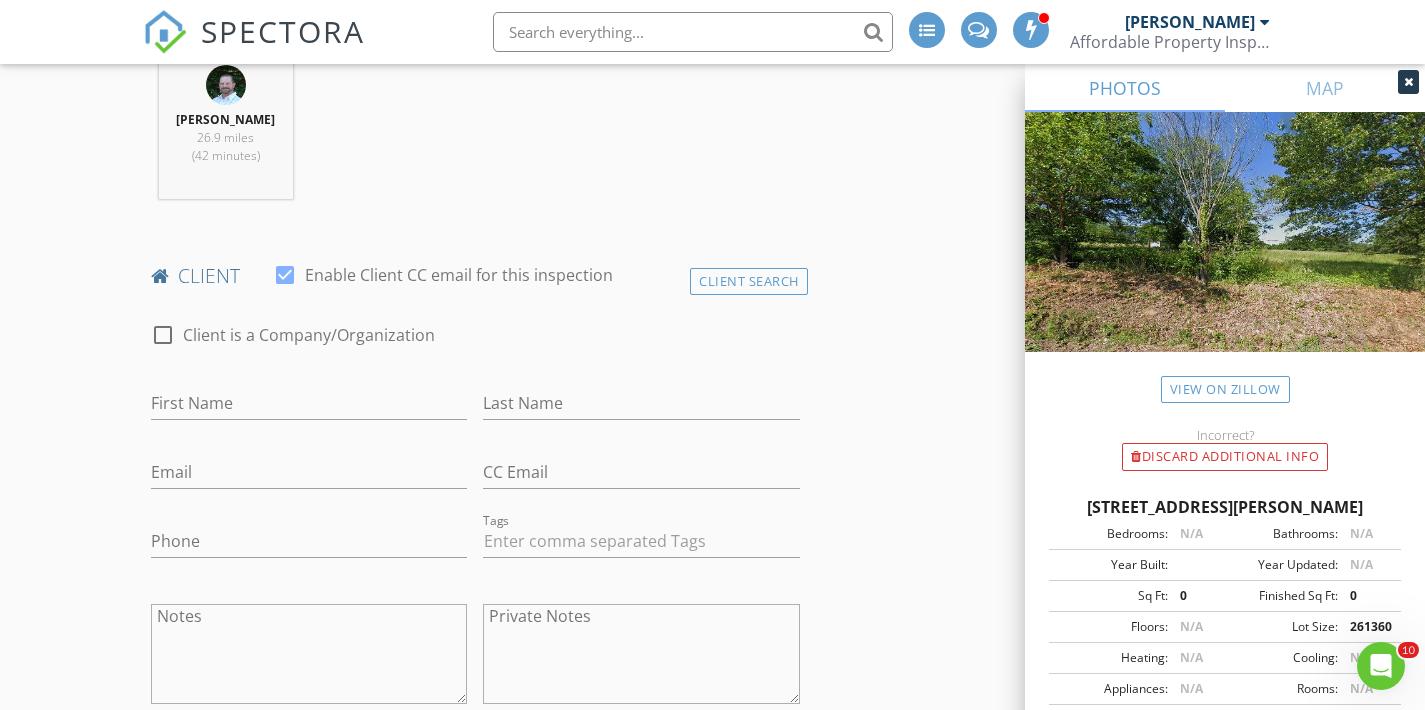 scroll, scrollTop: 831, scrollLeft: 0, axis: vertical 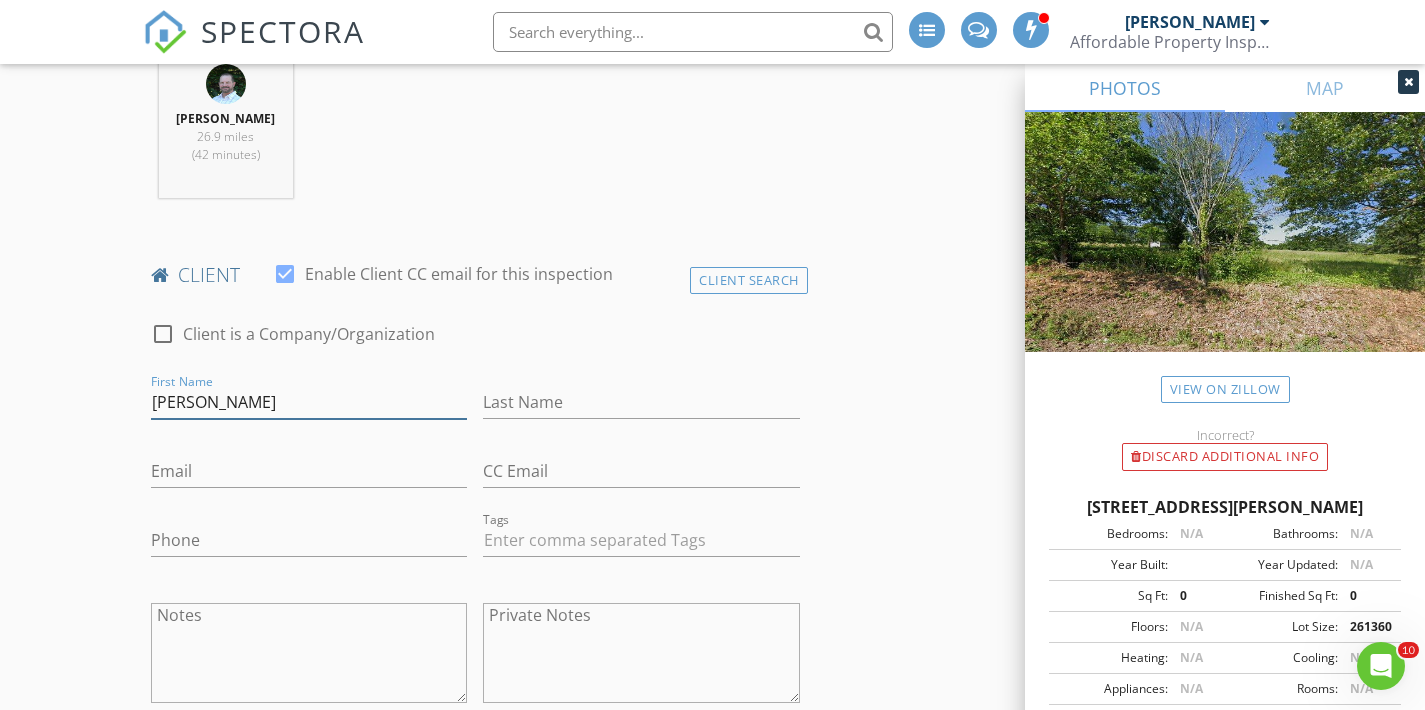 type on "Jason" 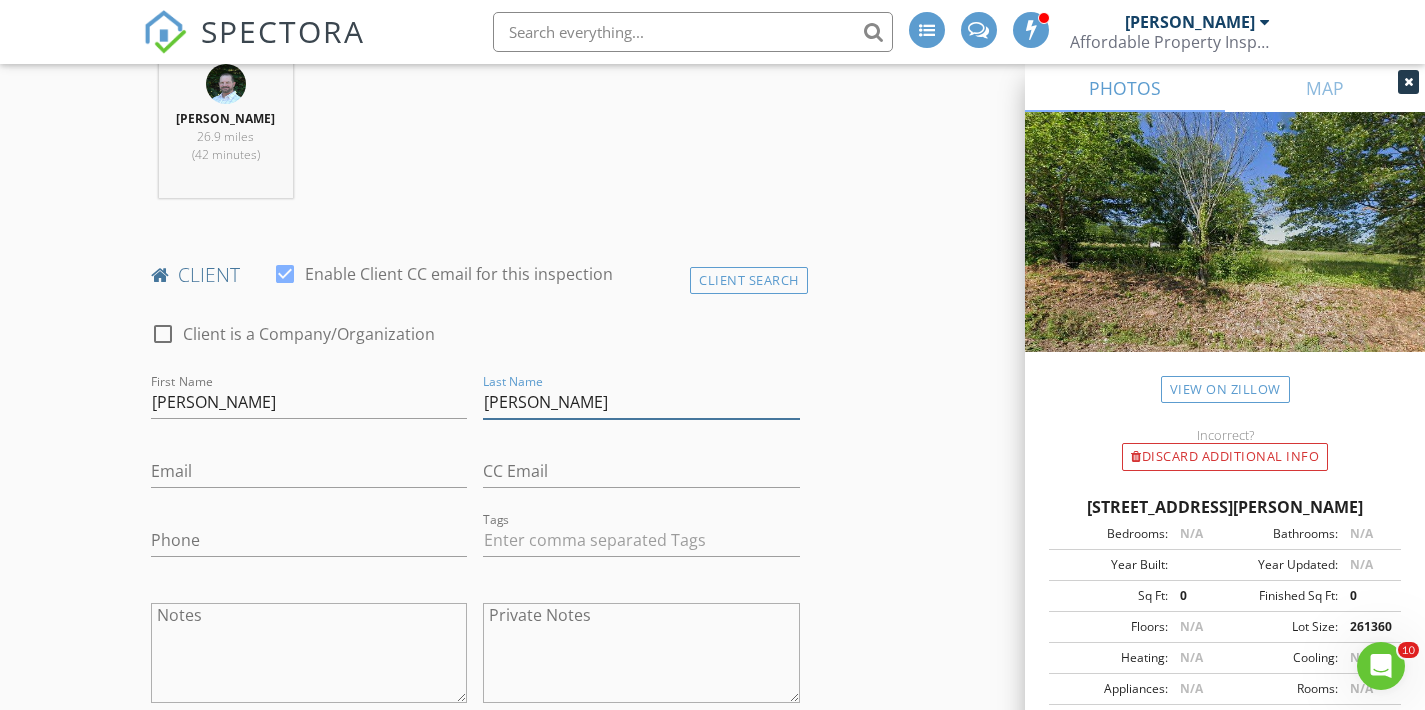 type on "Compton" 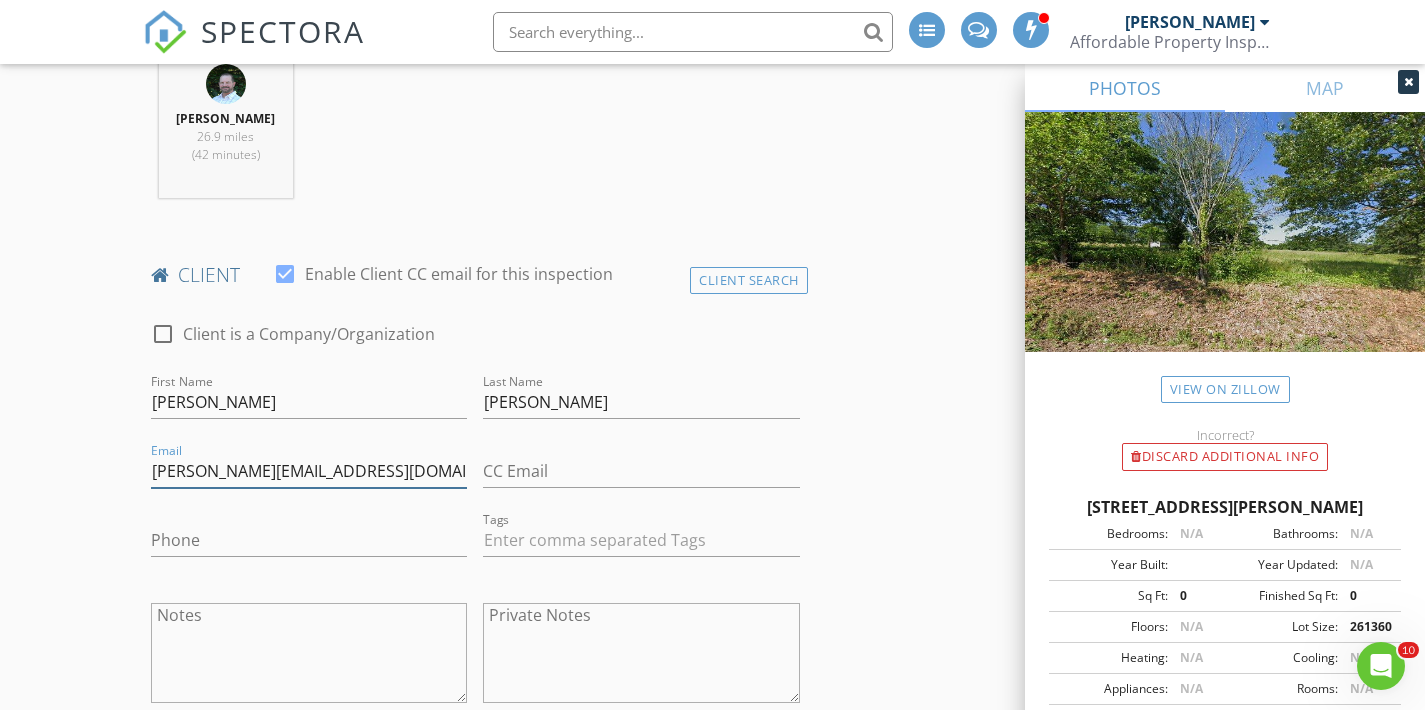 type on "jason.compton83@yahoo.com" 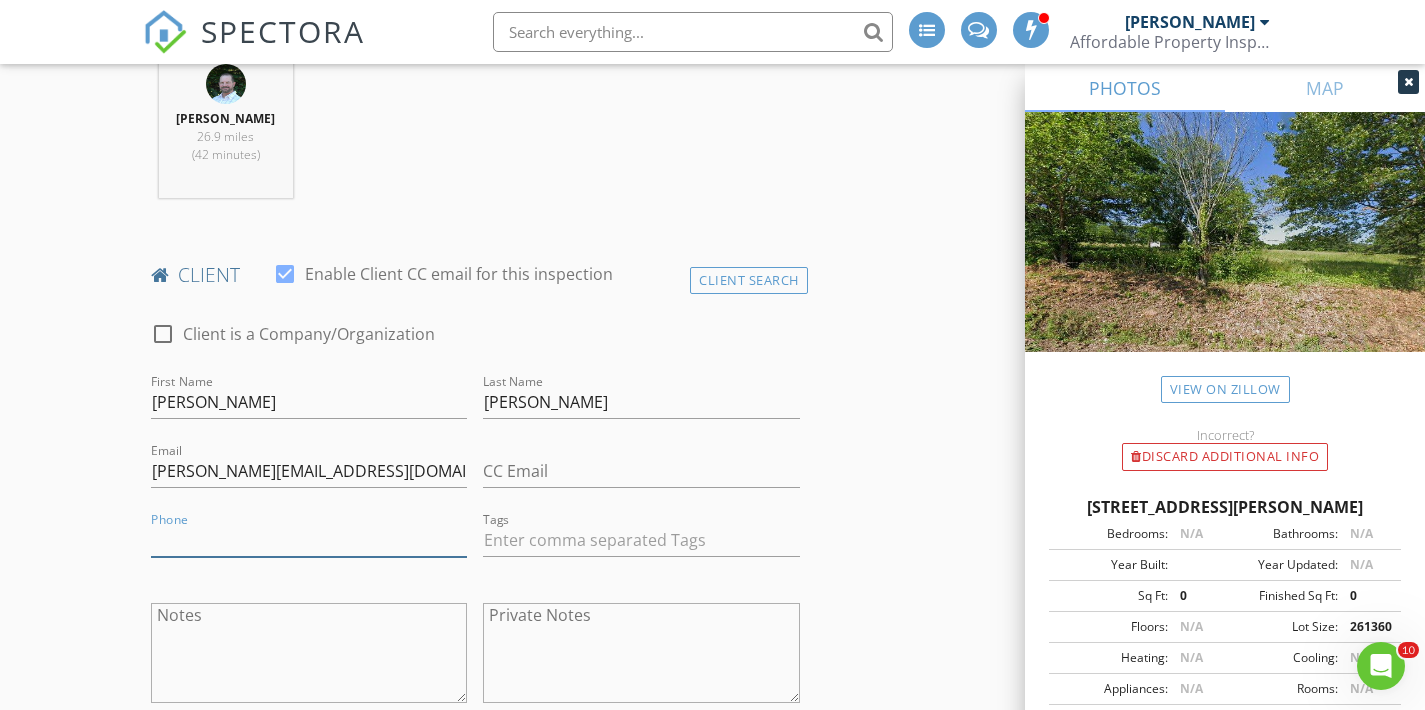 click on "Phone" at bounding box center (309, 540) 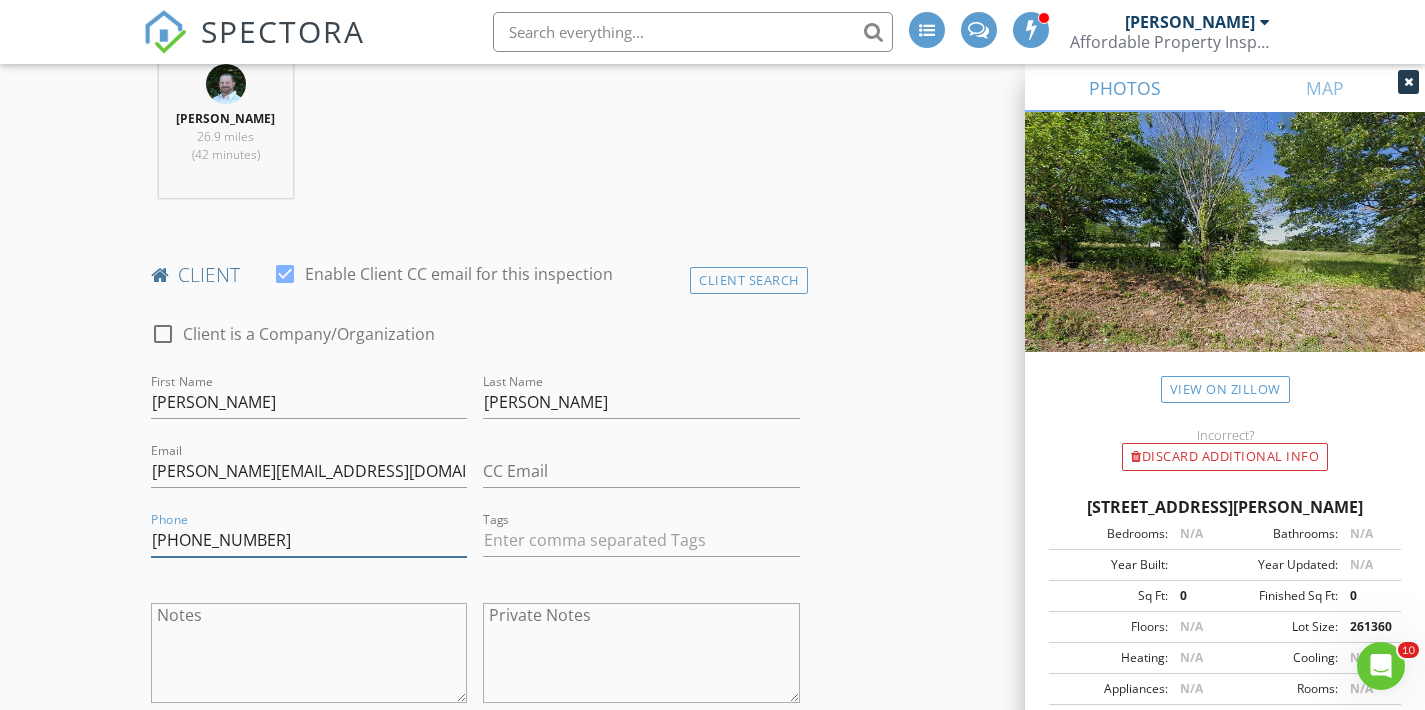 type on "417-366-4242" 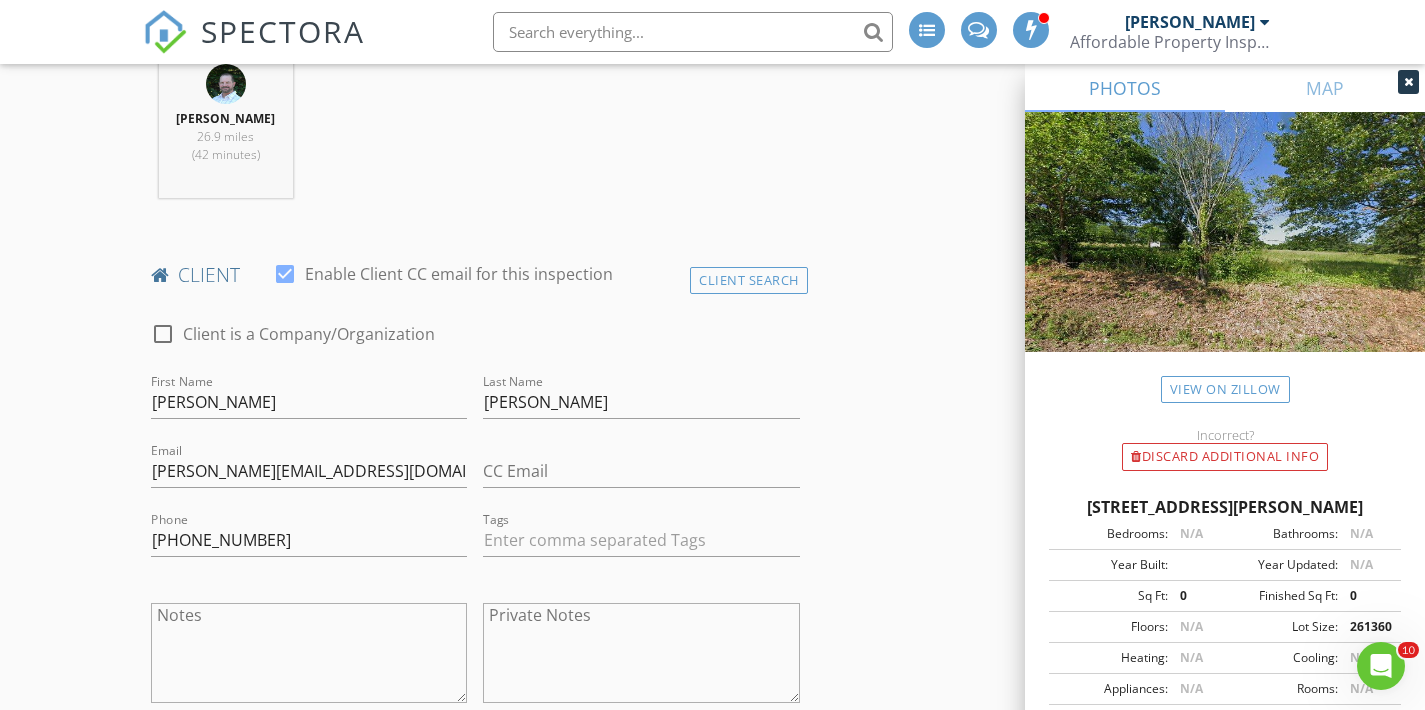 click on "INSPECTOR(S)
check_box_outline_blank   William McIntosh     check_box   Tim Shaw   PRIMARY   Tim Shaw arrow_drop_down   check_box_outline_blank Tim Shaw specifically requested
Date/Time
07/14/2025 1:00 PM
Location
Address Search       Address 69 Cowden Rd   Unit   City Buffalo   State MO   Zip 65622   County Dallas     Square Feet 0   Year Built   Foundation arrow_drop_down     Tim Shaw     26.9 miles     (42 minutes)
client
check_box Enable Client CC email for this inspection   Client Search     check_box_outline_blank Client is a Company/Organization     First Name Jason   Last Name Compton   Email jason.compton83@yahoo.com   CC Email   Phone 417-366-4242         Tags         Notes   Private Notes
ADD ADDITIONAL client
SERVICES
check_box_outline_blank" at bounding box center (713, 1283) 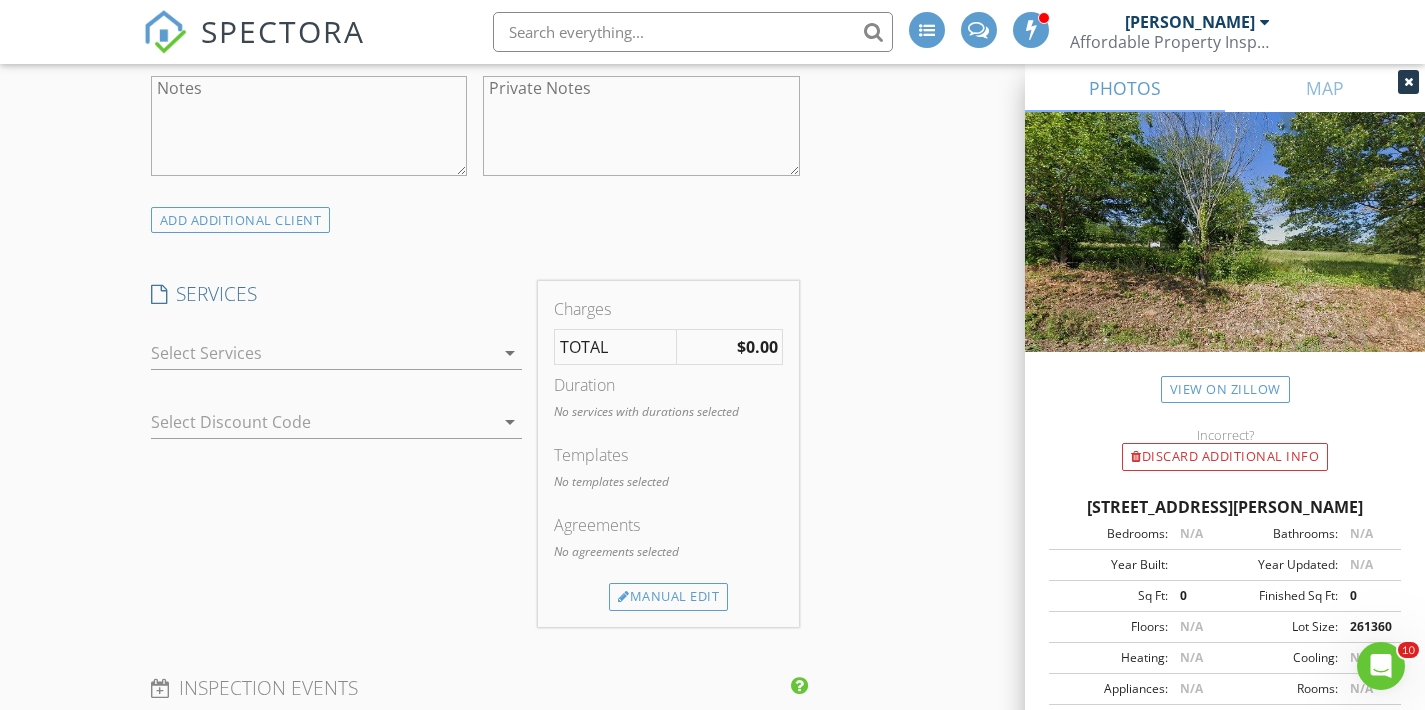 scroll, scrollTop: 1385, scrollLeft: 0, axis: vertical 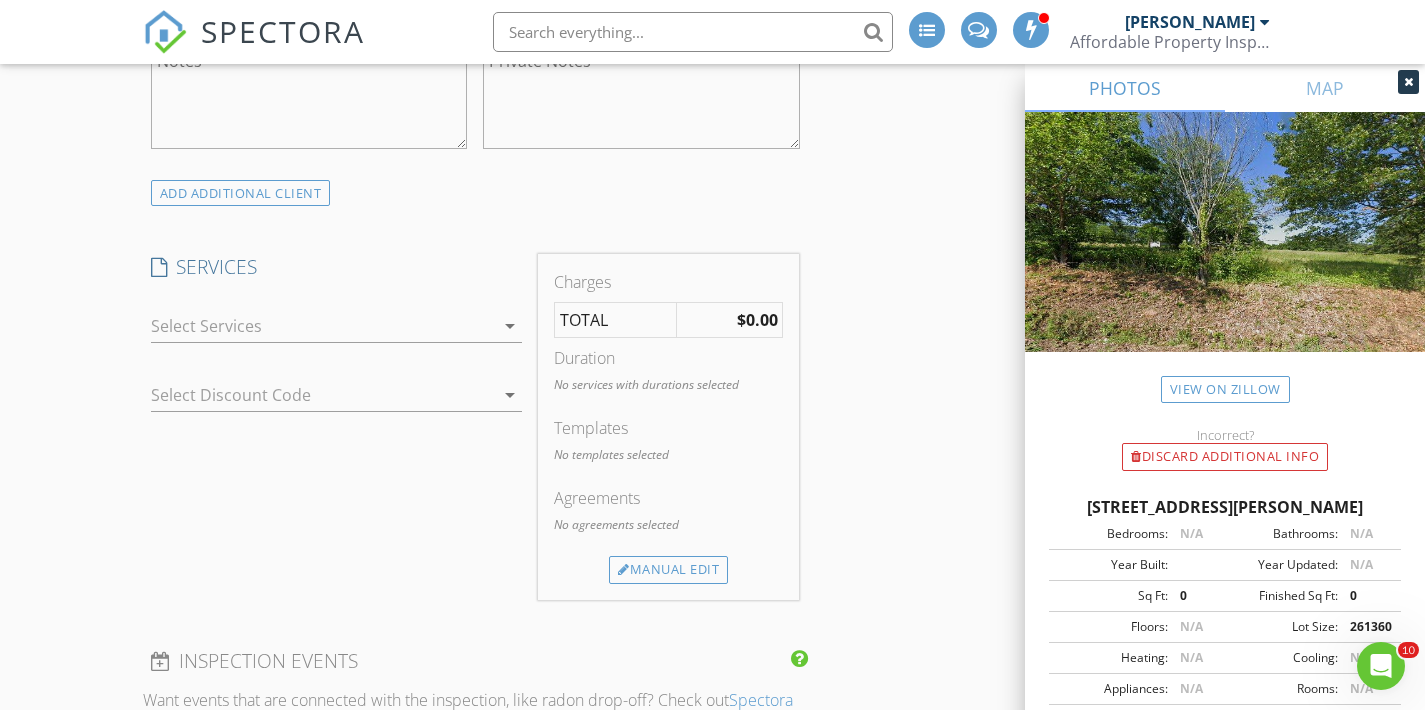 click at bounding box center (323, 326) 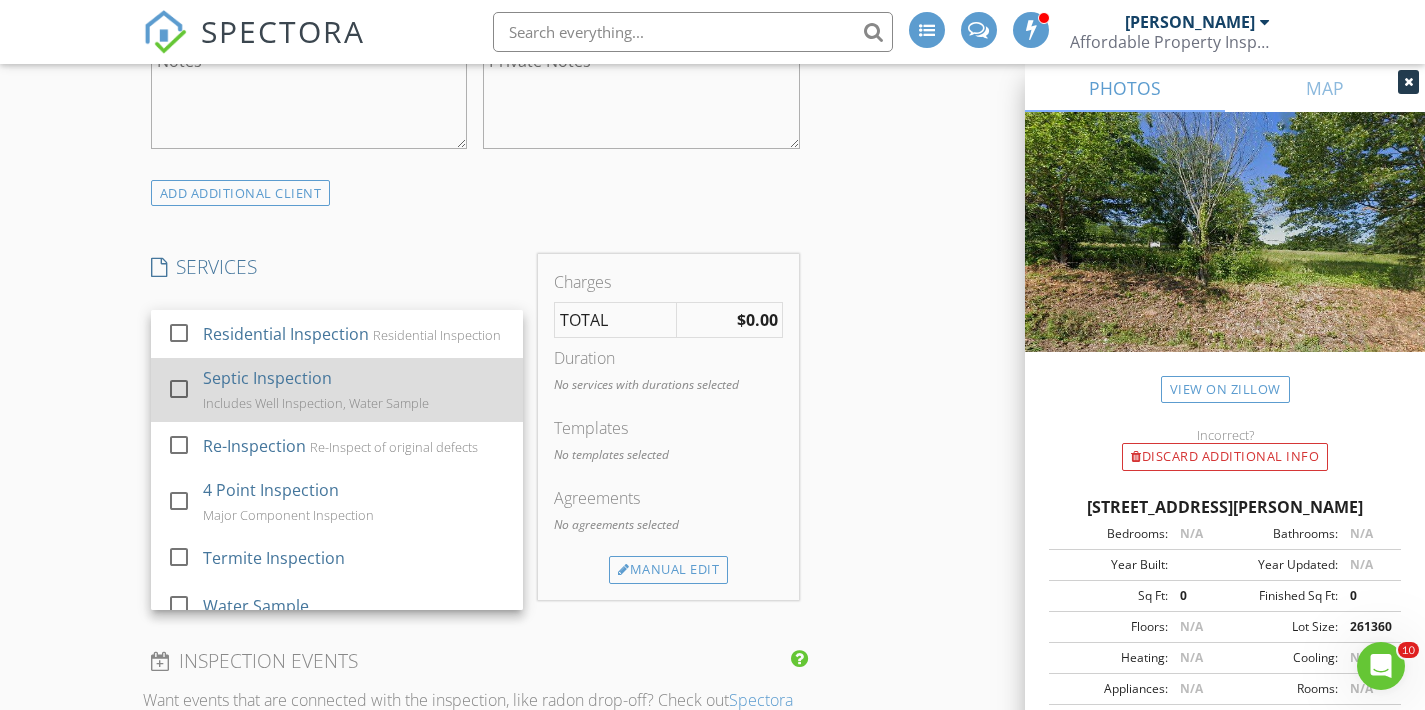 click on "Septic Inspection" at bounding box center (267, 378) 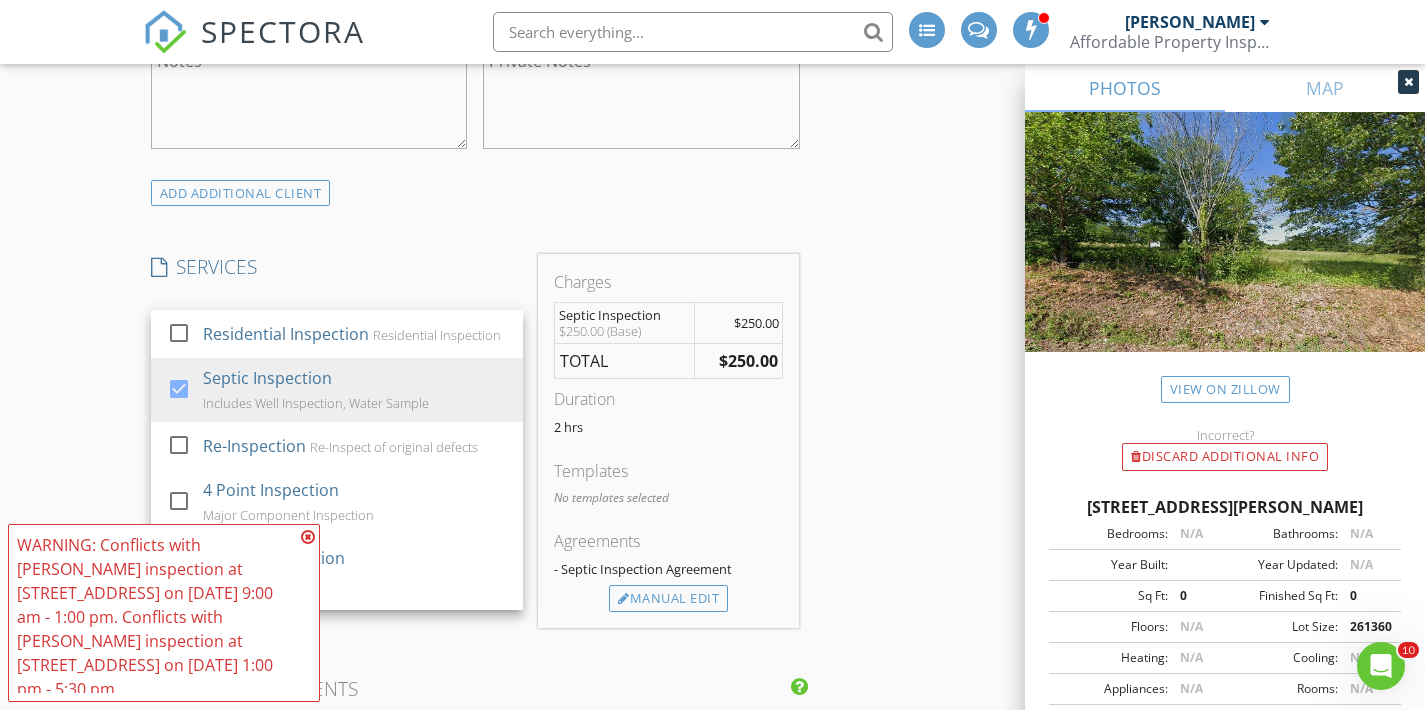 click on "New Inspection
INSPECTOR(S)
check_box_outline_blank   William McIntosh     check_box   Tim Shaw   PRIMARY   Tim Shaw arrow_drop_down   check_box_outline_blank Tim Shaw specifically requested
Date/Time
07/14/2025 1:00 PM
Location
Address Search       Address 69 Cowden Rd   Unit   City Buffalo   State MO   Zip 65622   County Dallas     Square Feet 0   Year Built   Foundation arrow_drop_down     Tim Shaw     26.9 miles     (42 minutes)
client
check_box Enable Client CC email for this inspection   Client Search     check_box_outline_blank Client is a Company/Organization     First Name Jason   Last Name Compton   Email jason.compton83@yahoo.com   CC Email   Phone 417-366-4242         Tags         Notes   Private Notes
ADD ADDITIONAL client
SERVICES
check_box_outline_blank" at bounding box center (712, 709) 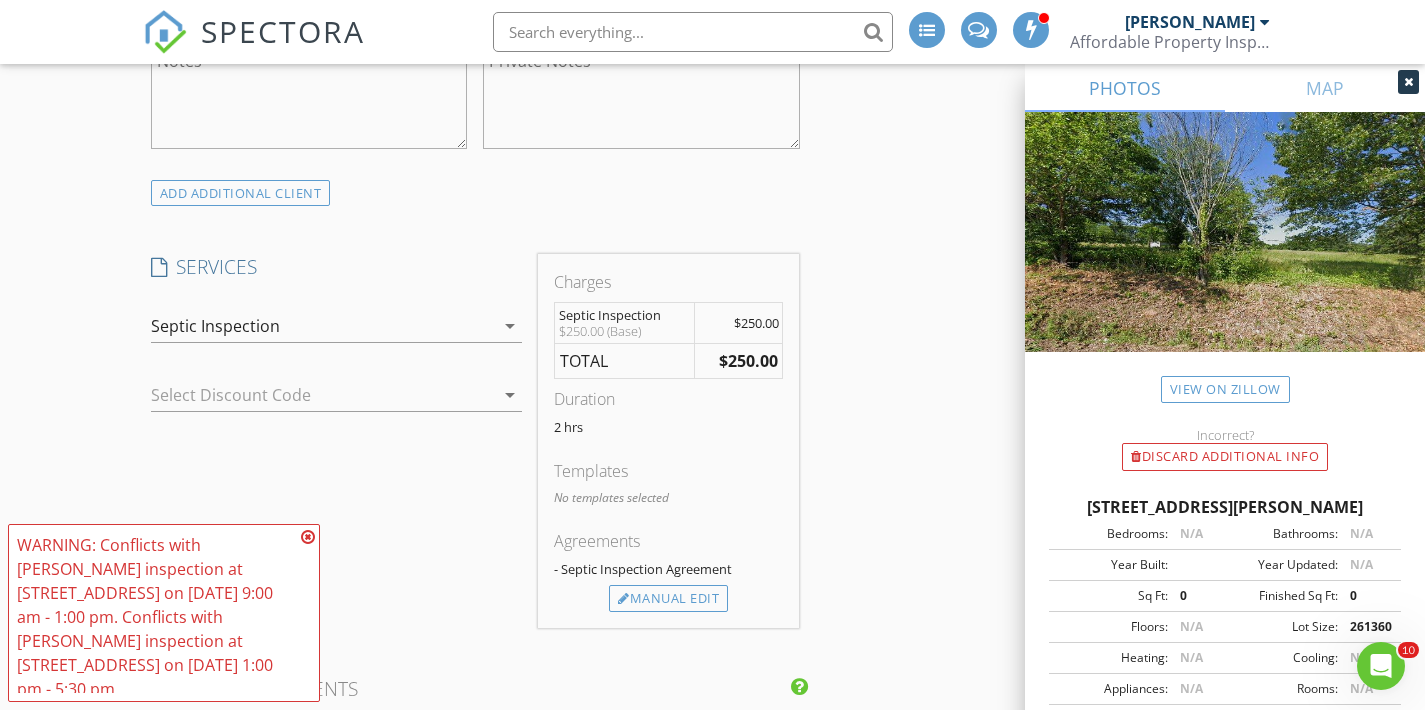 click at bounding box center (308, 537) 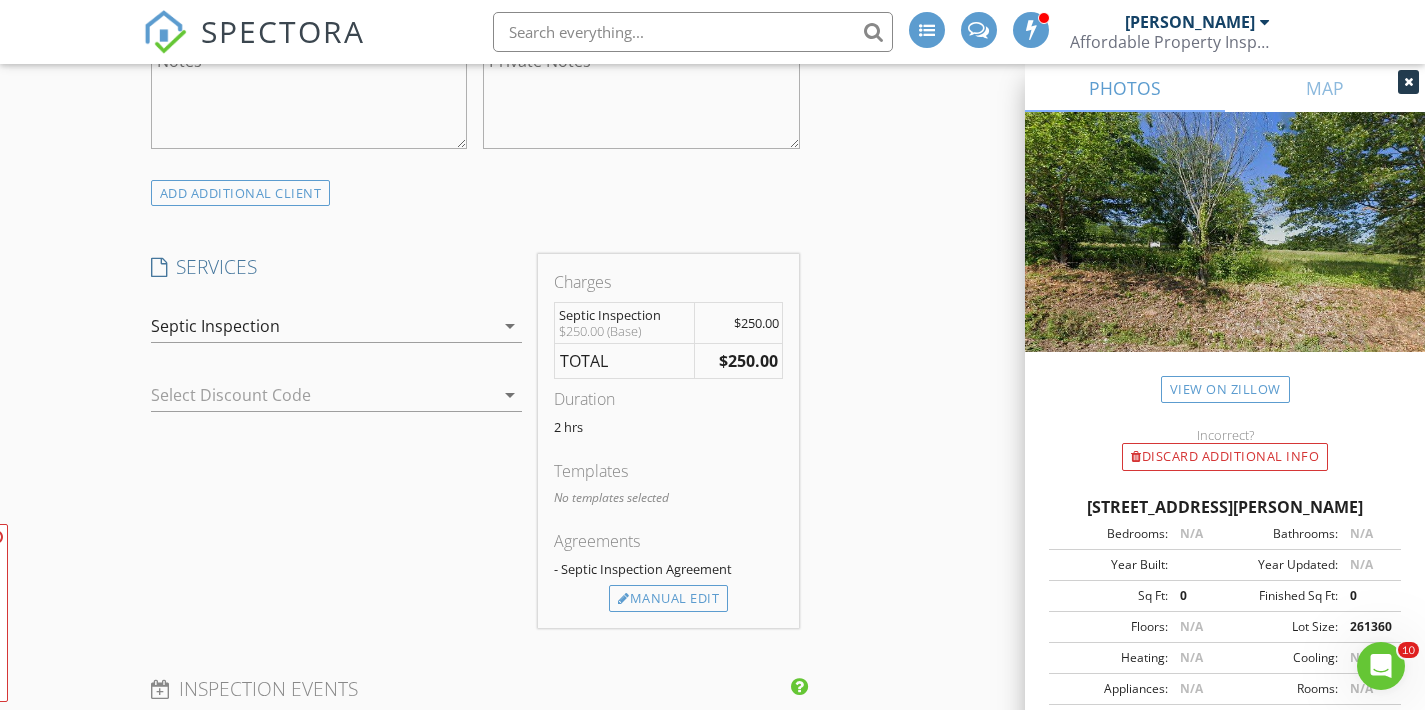 click on "SERVICES
check_box_outline_blank   Residential Inspection   Residential Inspection  check_box   Septic Inspection   Includes Well Inspection, Water Sample  check_box_outline_blank   Re-Inspection   Re-Inspect of original defects check_box_outline_blank   4 Point Inspection    Major Component Inspection check_box_outline_blank   Termite Inspection   check_box_outline_blank   Water Sample   check_box_outline_blank   Full Water Sample    check_box_outline_blank   Sewer Scope   check_box_outline_blank   Locate and Dig up Septic Tank   check_box_outline_blank   Payment Delayed to Closing   check_box_outline_blank   Radon    Radon Test check_box_outline_blank   Thermal Camera   Thermal Scan the home check_box_outline_blank   Air Quality Mold Testing   check_box_outline_blank   Extra Building    check_box_outline_blank   Pool Inspection   General Pool Inspection check_box_outline_blank   Home Layout   Home Layout/Square Footage check_box_outline_blank   Lead Based Paint Testing" at bounding box center (337, 441) 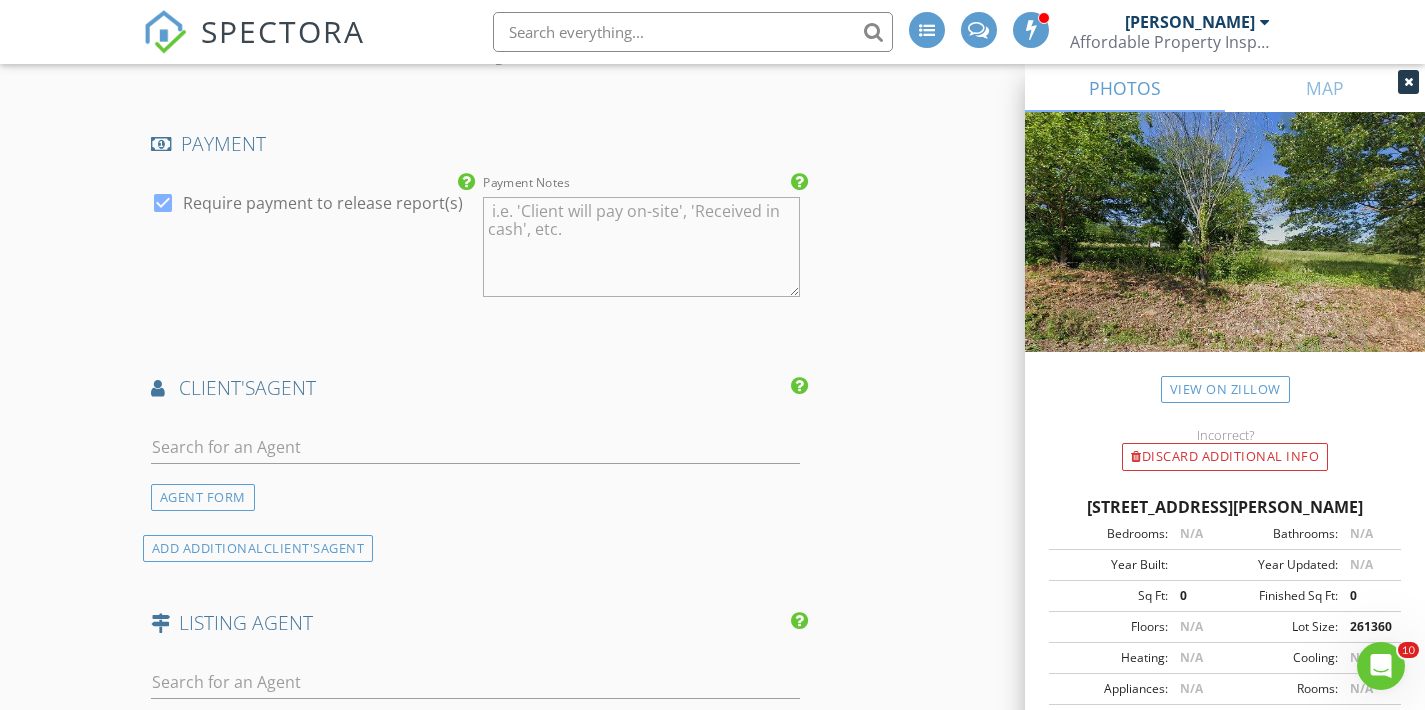 scroll, scrollTop: 2084, scrollLeft: 0, axis: vertical 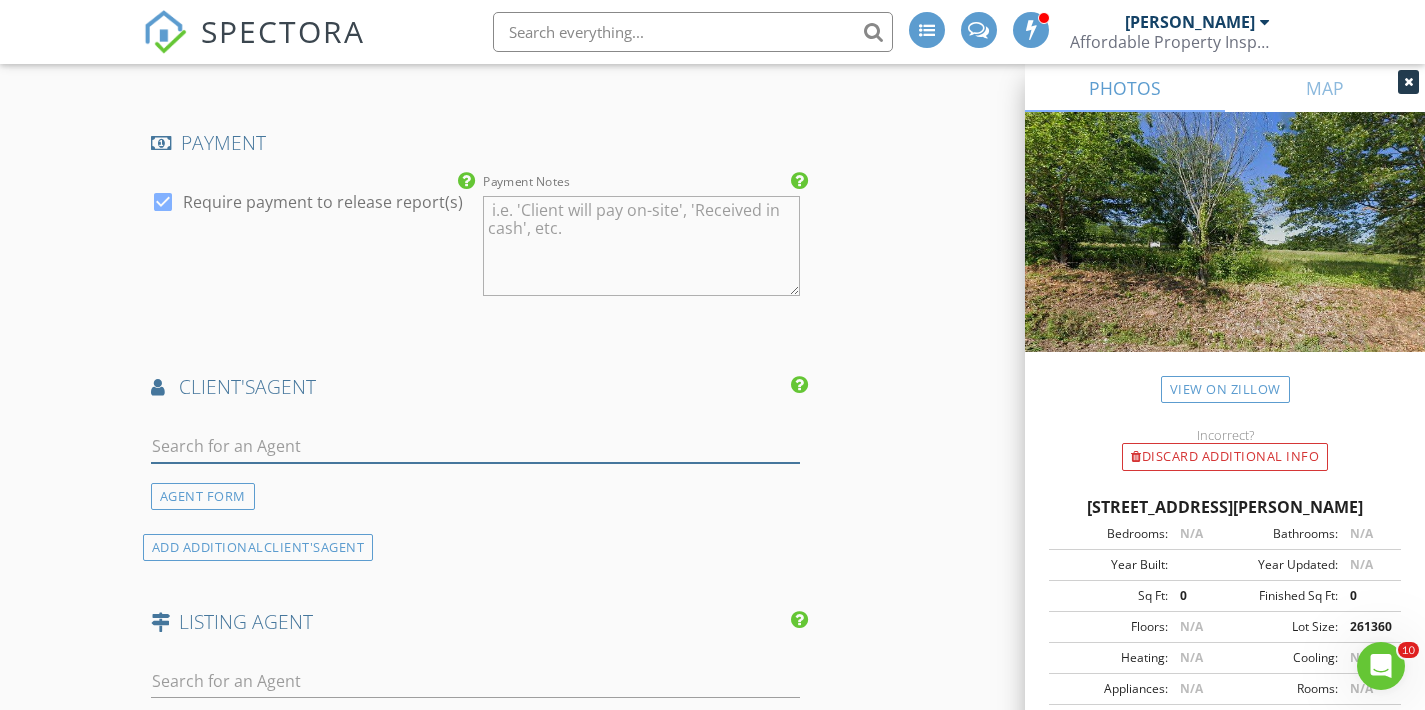 click at bounding box center (475, 446) 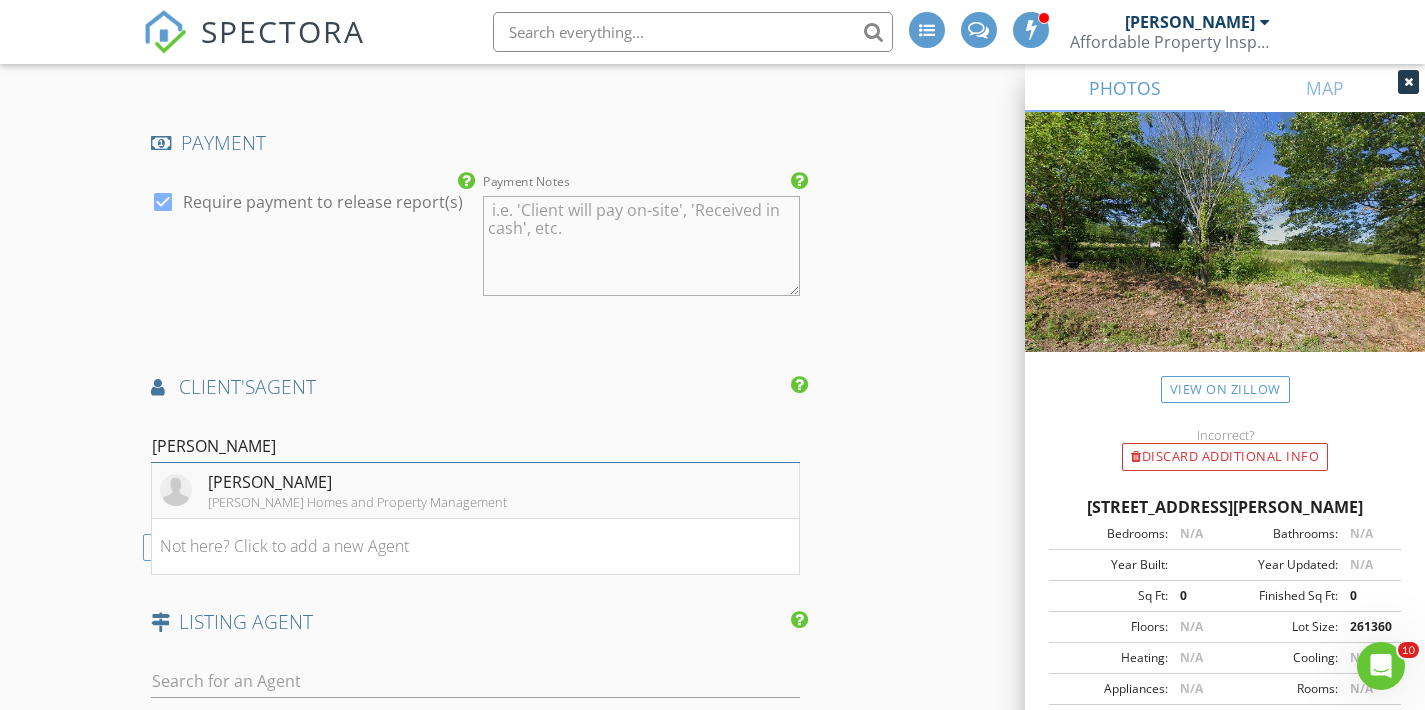 type on "matt baker" 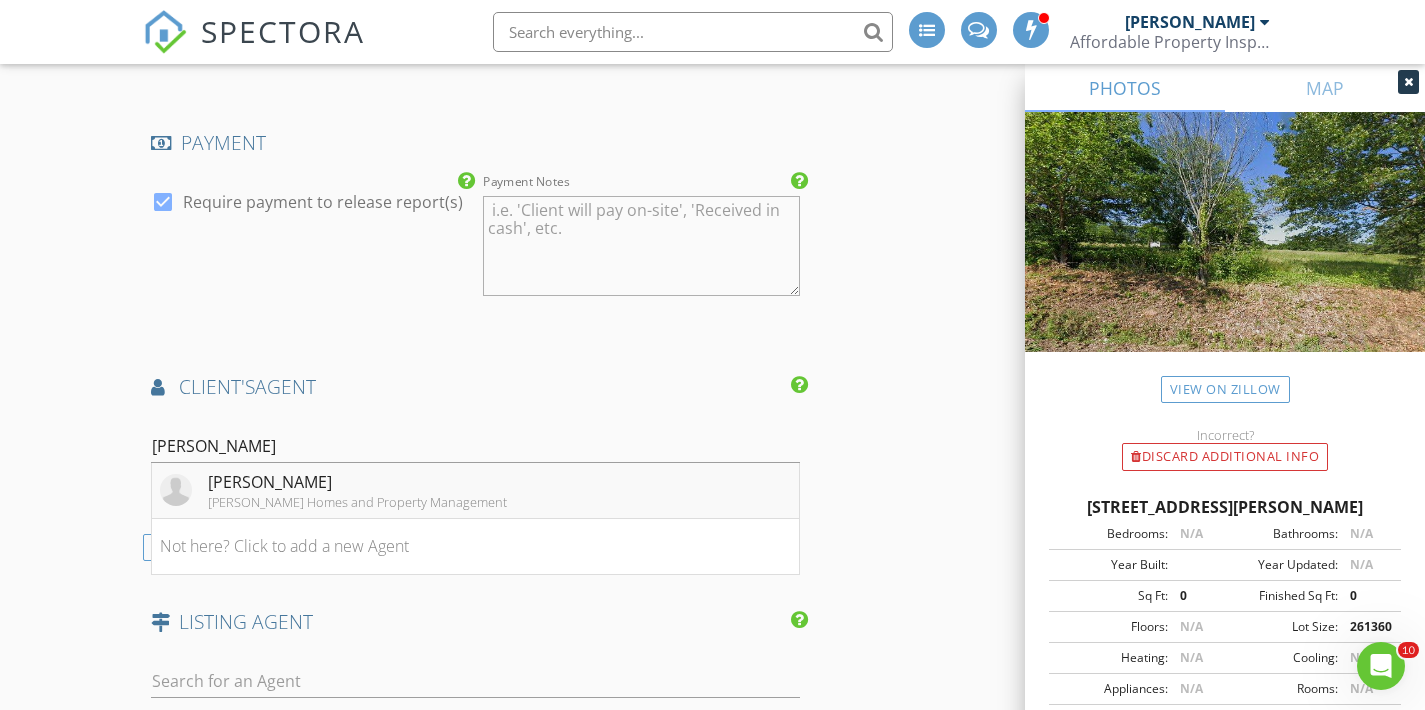 click on "Matt Baker" at bounding box center (357, 482) 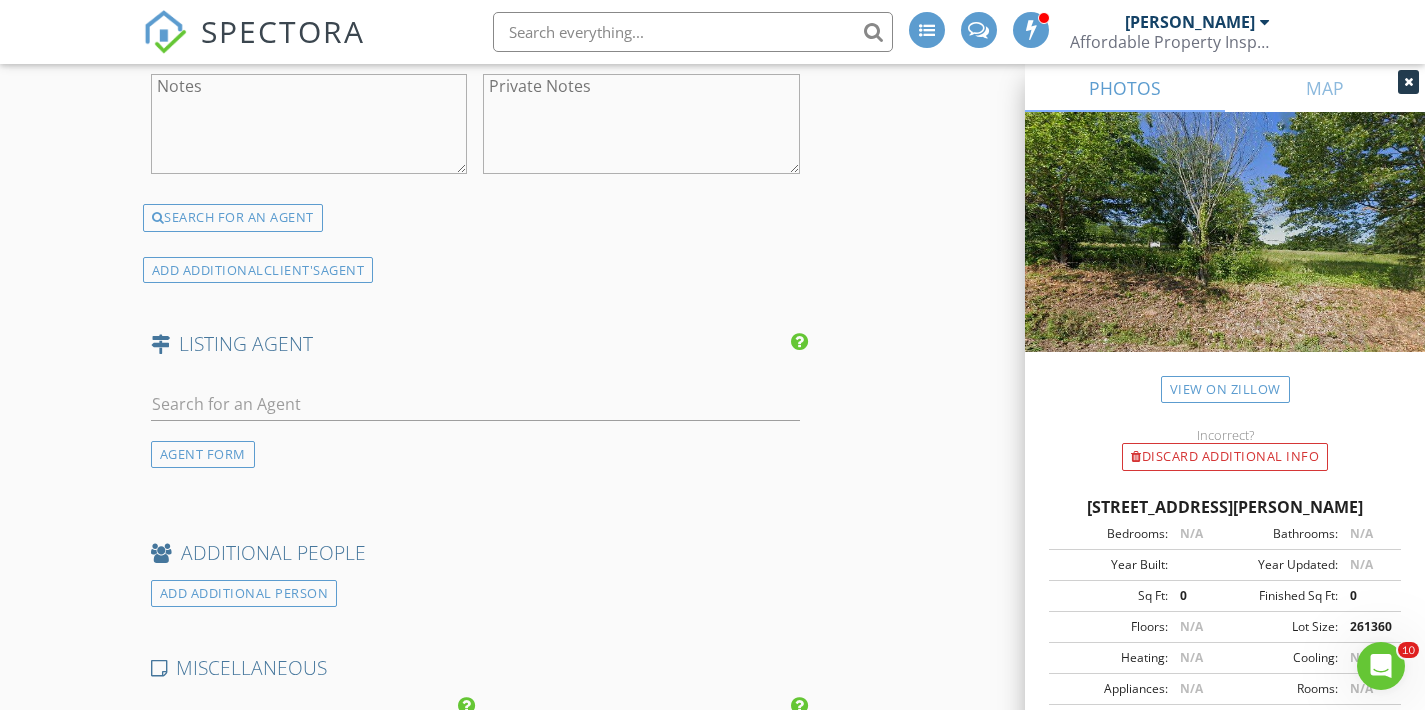scroll, scrollTop: 2746, scrollLeft: 0, axis: vertical 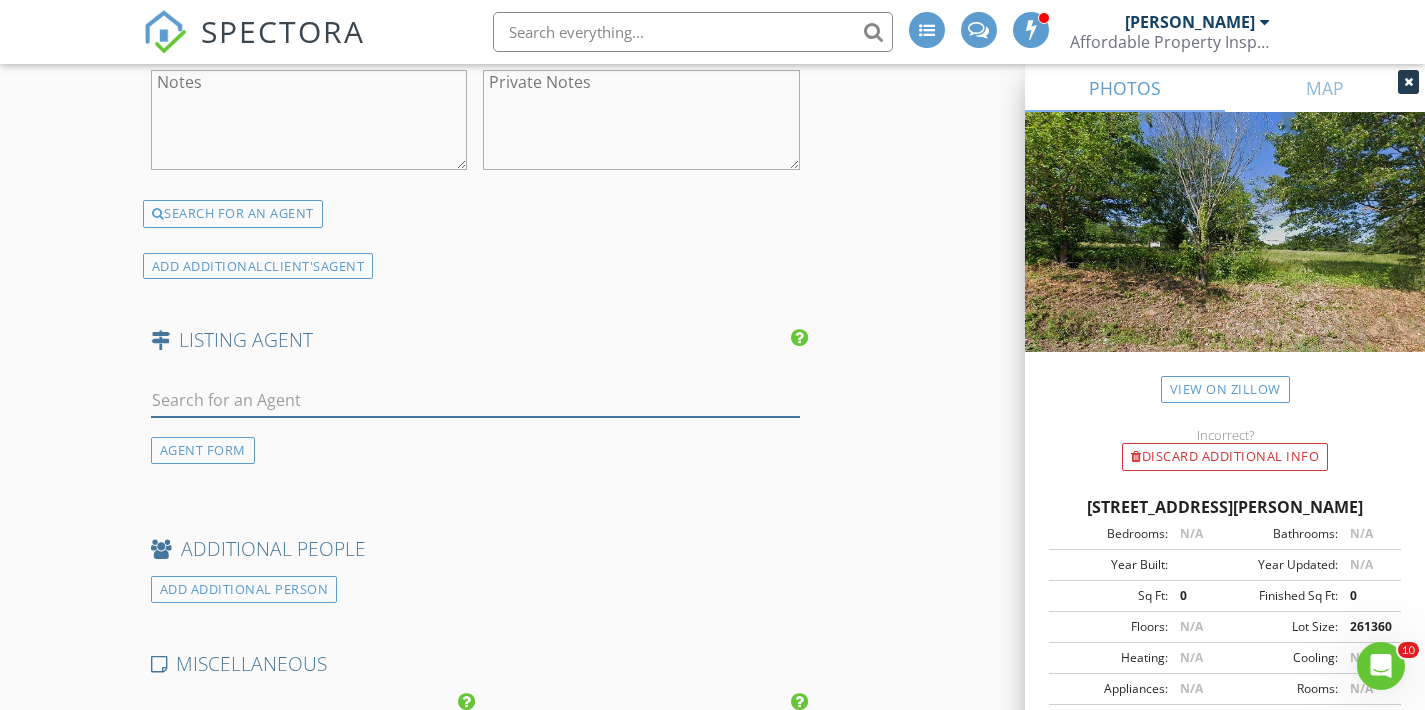 click at bounding box center [475, 400] 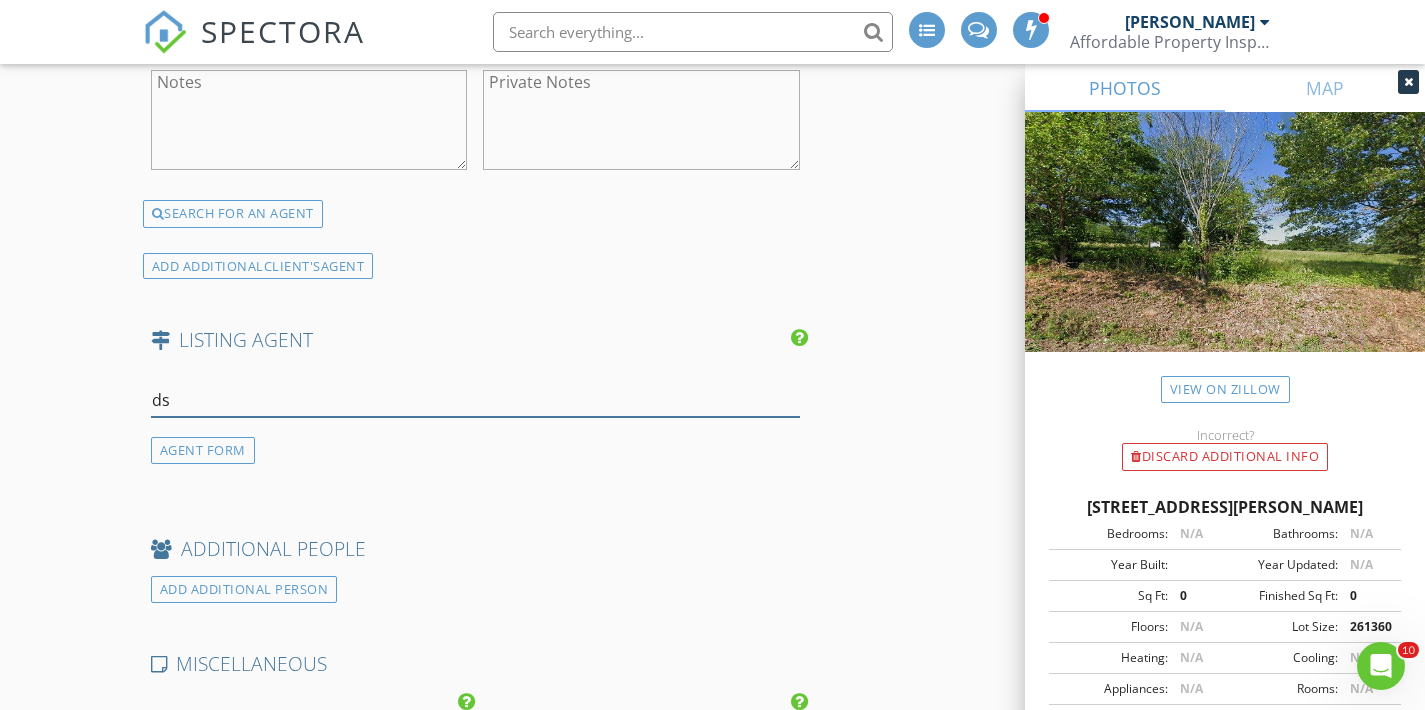 type on "d" 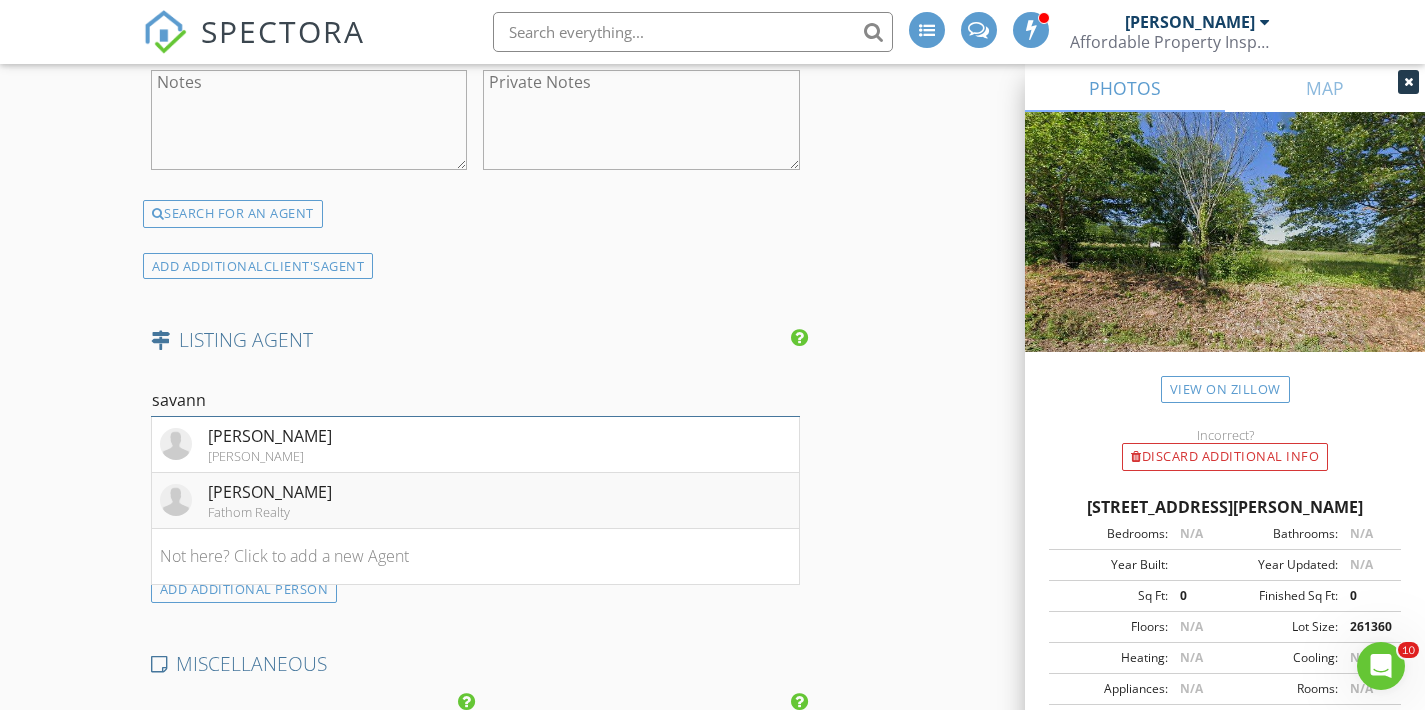 type on "savann" 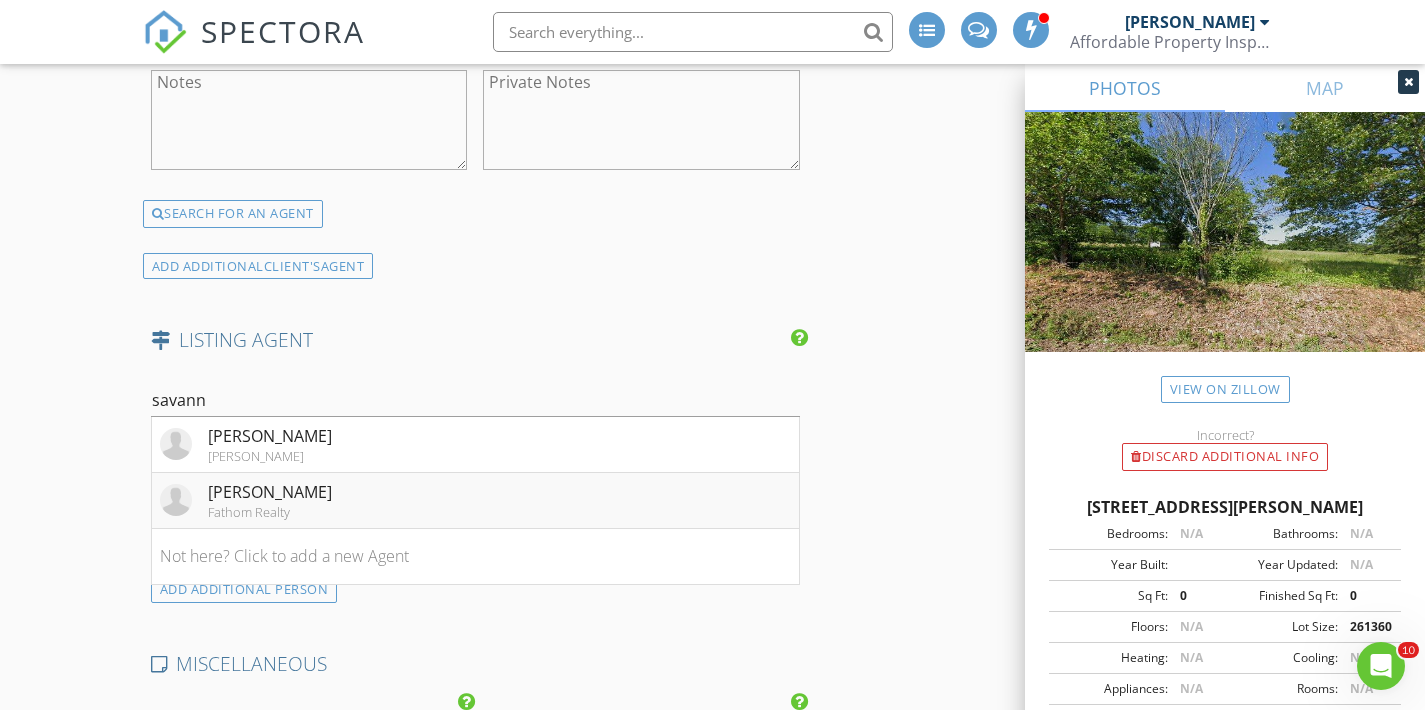 click on "Savannah Emery" at bounding box center [270, 492] 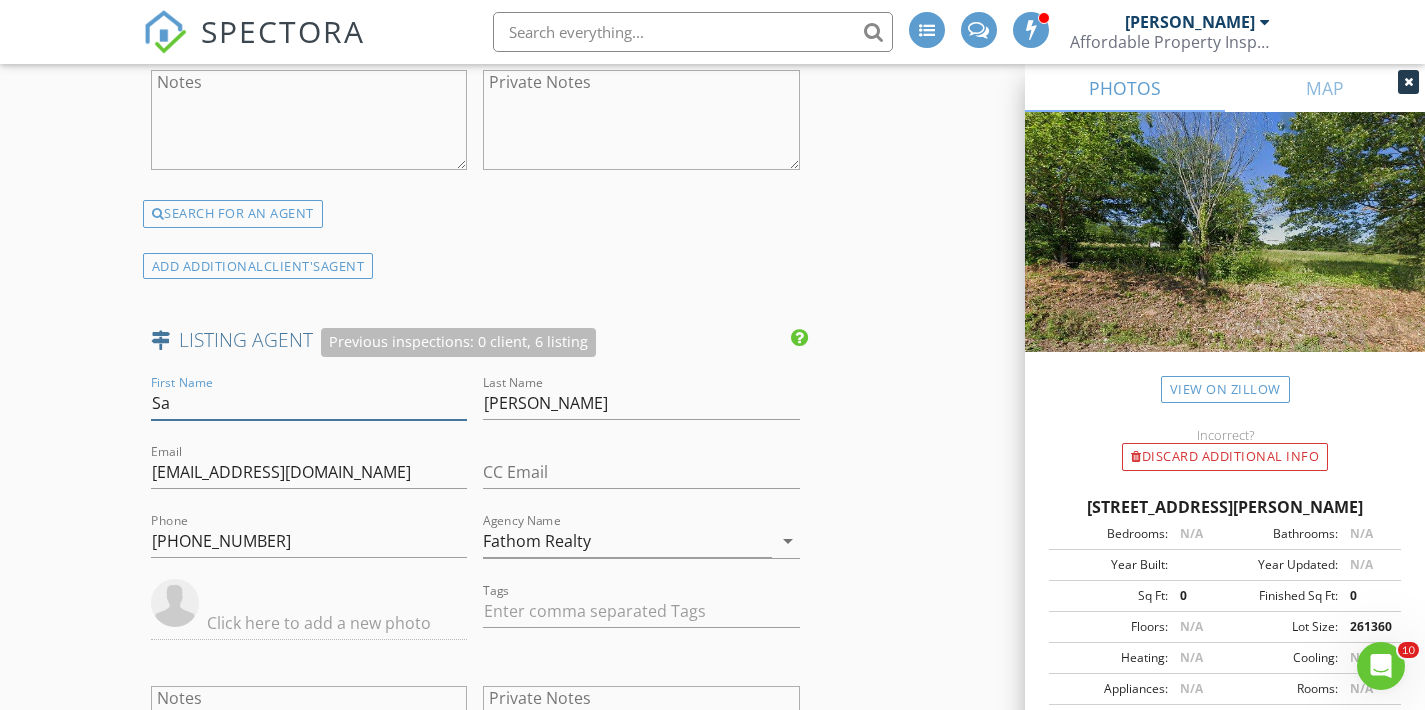 type on "S" 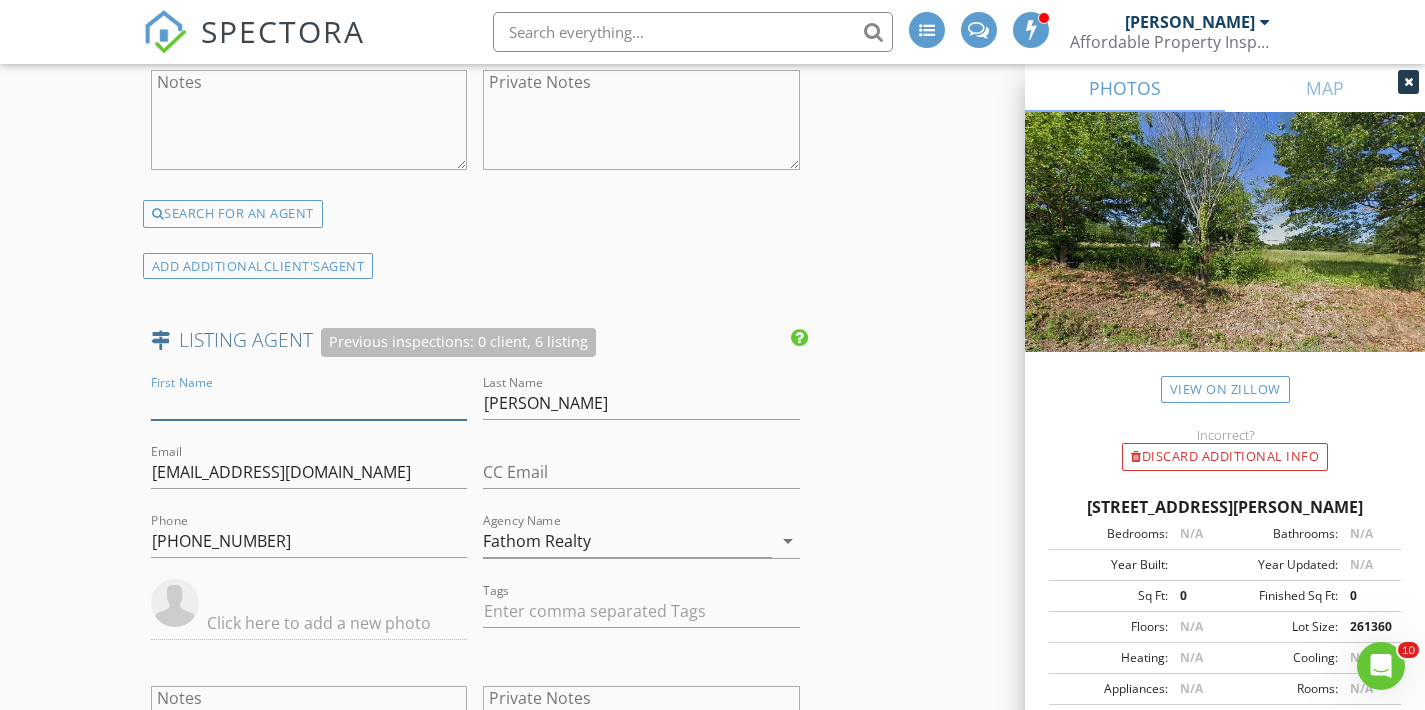 type 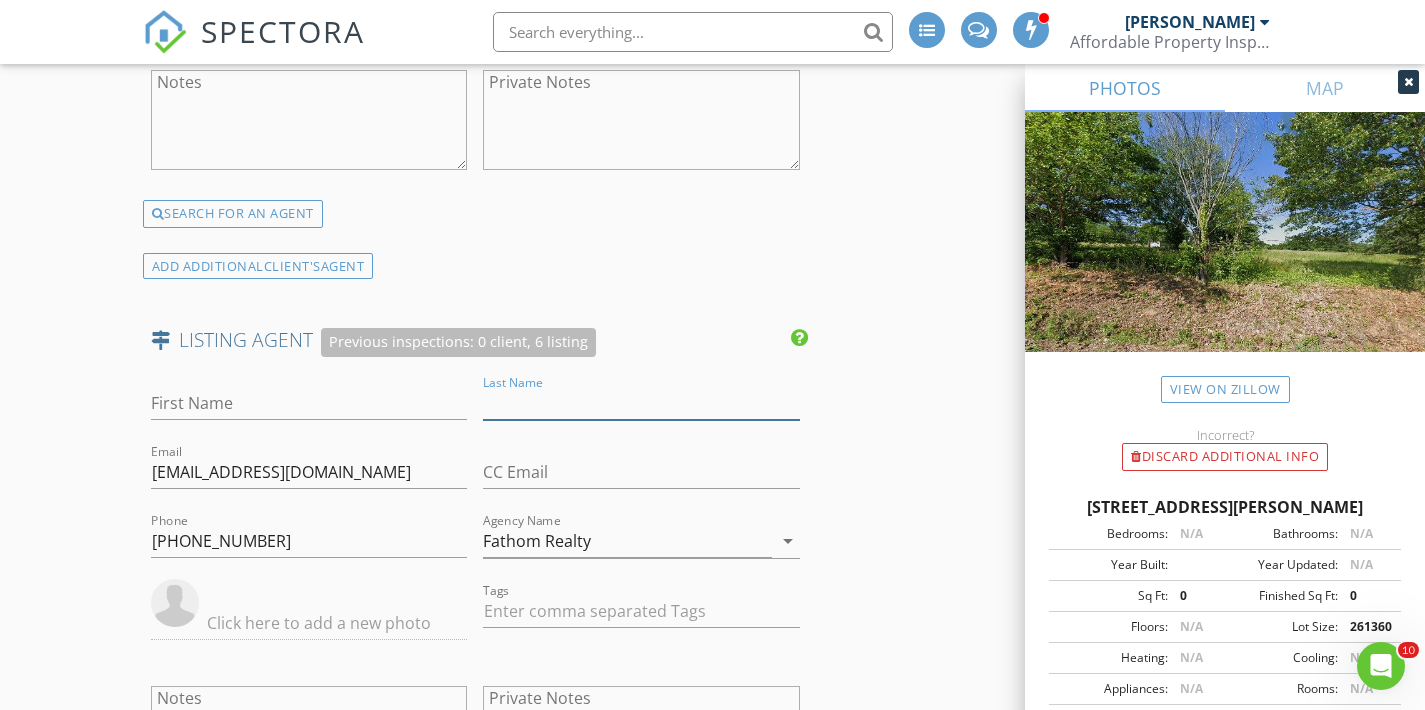type 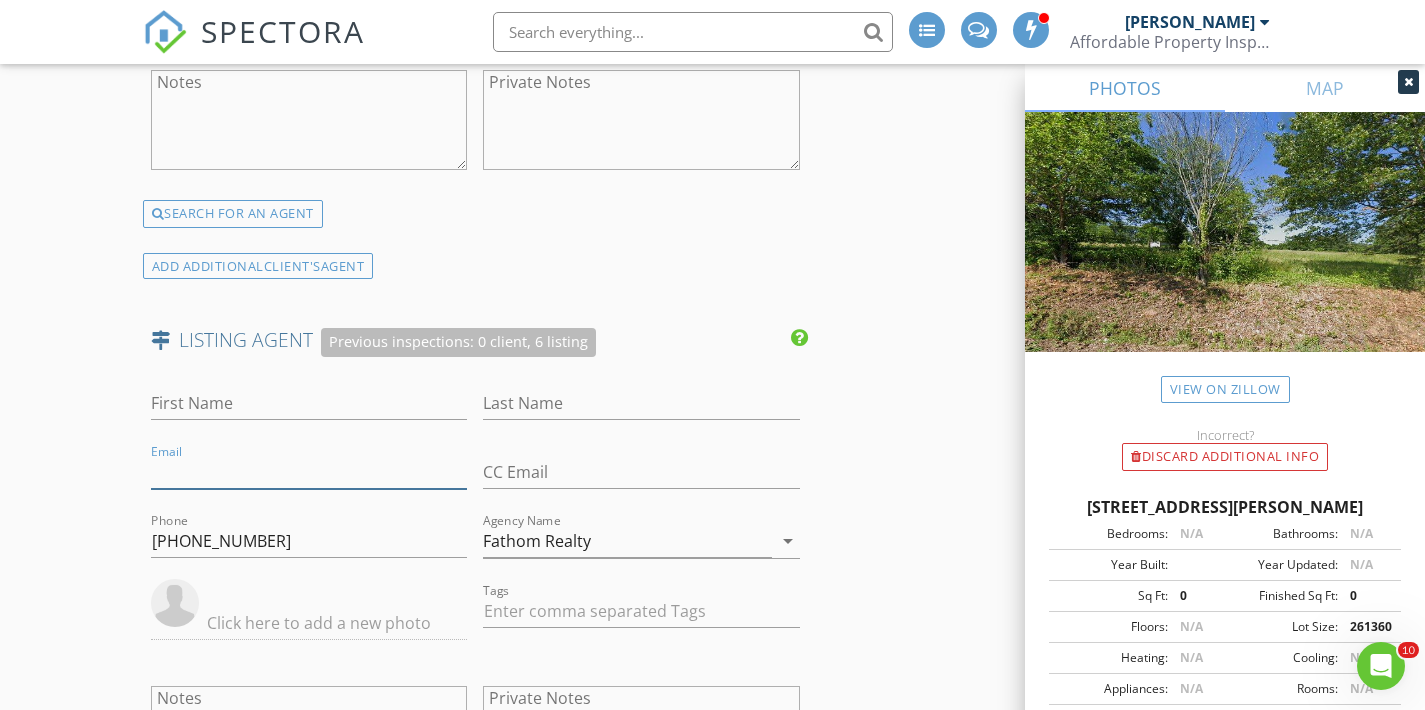 type 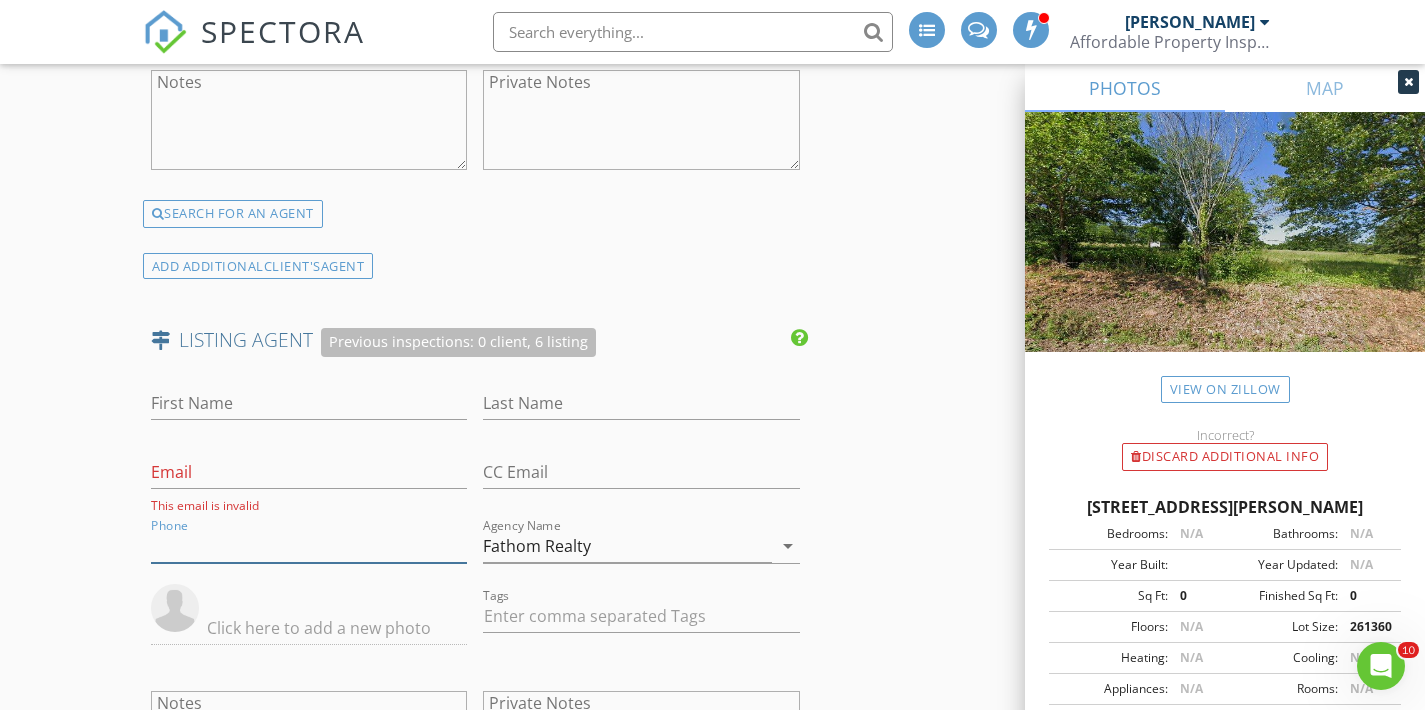 type 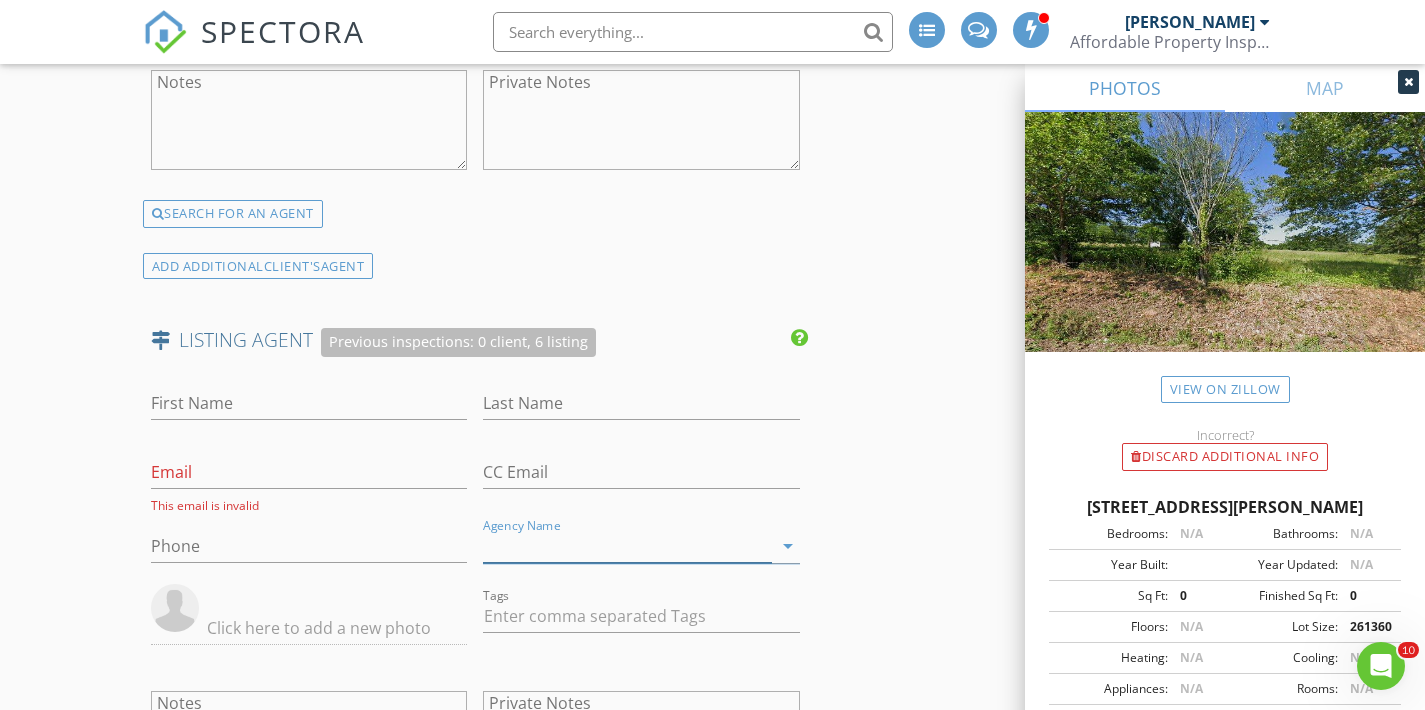 type 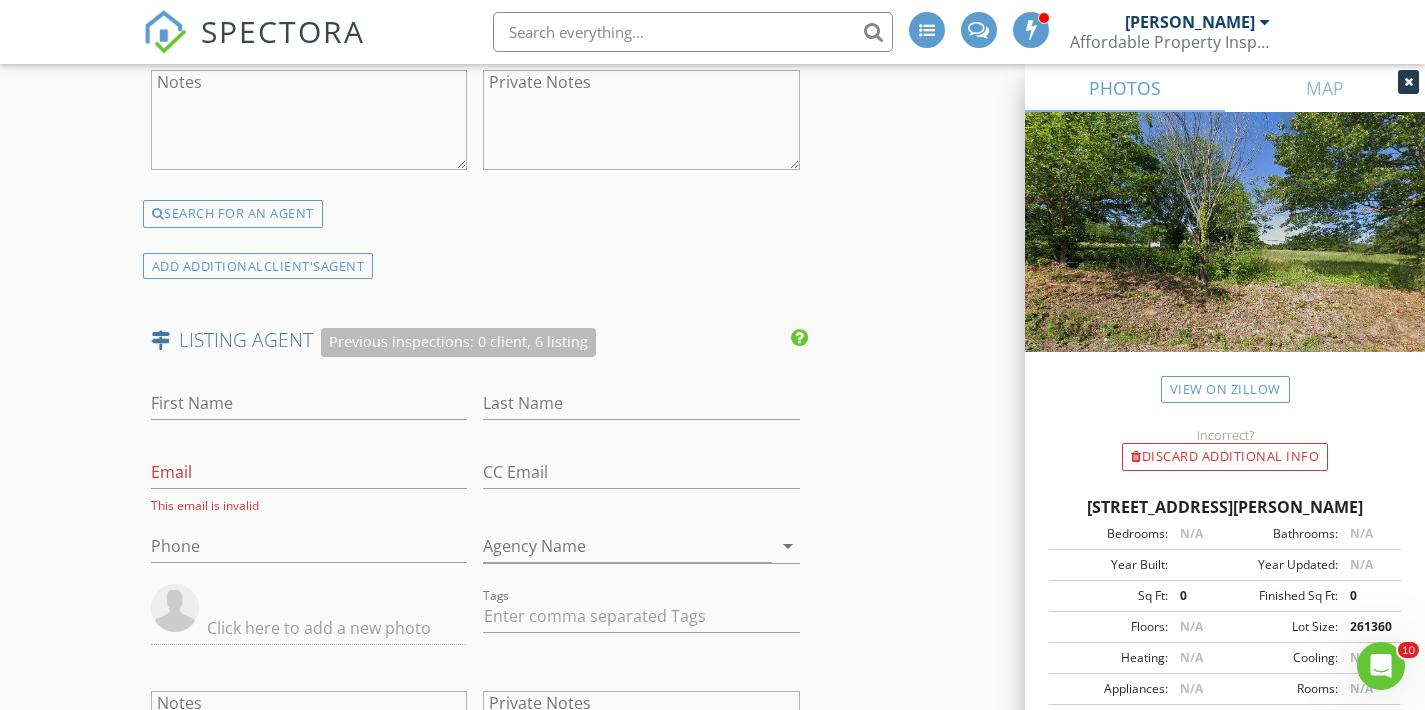 click on "New Inspection
INSPECTOR(S)
check_box_outline_blank   William McIntosh     check_box   Tim Shaw   PRIMARY   Tim Shaw arrow_drop_down   check_box_outline_blank Tim Shaw specifically requested
Date/Time
07/14/2025 1:00 PM
Location
Address Search       Address 69 Cowden Rd   Unit   City Buffalo   State MO   Zip 65622   County Dallas     Square Feet 0   Year Built   Foundation arrow_drop_down     Tim Shaw     26.9 miles     (42 minutes)
client
check_box Enable Client CC email for this inspection   Client Search     check_box_outline_blank Client is a Company/Organization     First Name Jason   Last Name Compton   Email jason.compton83@yahoo.com   CC Email   Phone 417-366-4242         Tags         Notes   Private Notes
ADD ADDITIONAL client
SERVICES
check_box_outline_blank" at bounding box center [712, -255] 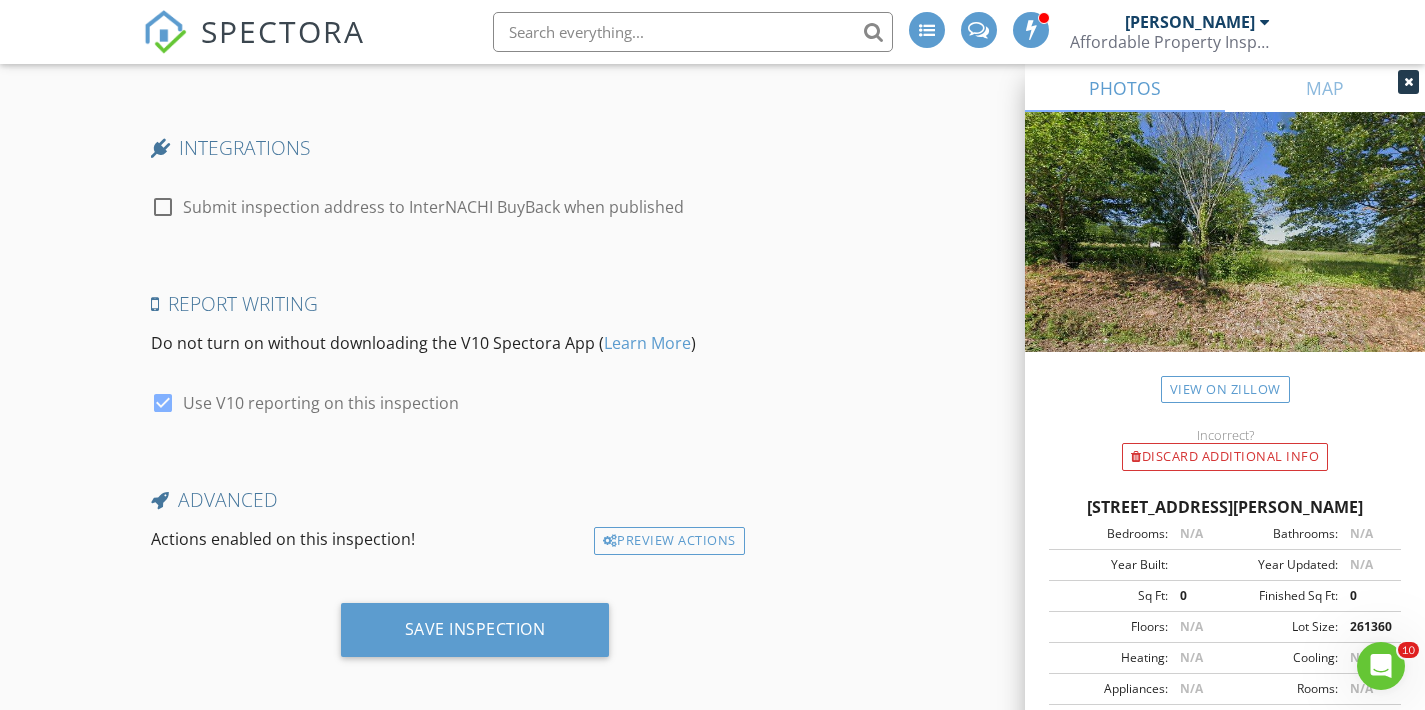 scroll, scrollTop: 4124, scrollLeft: 0, axis: vertical 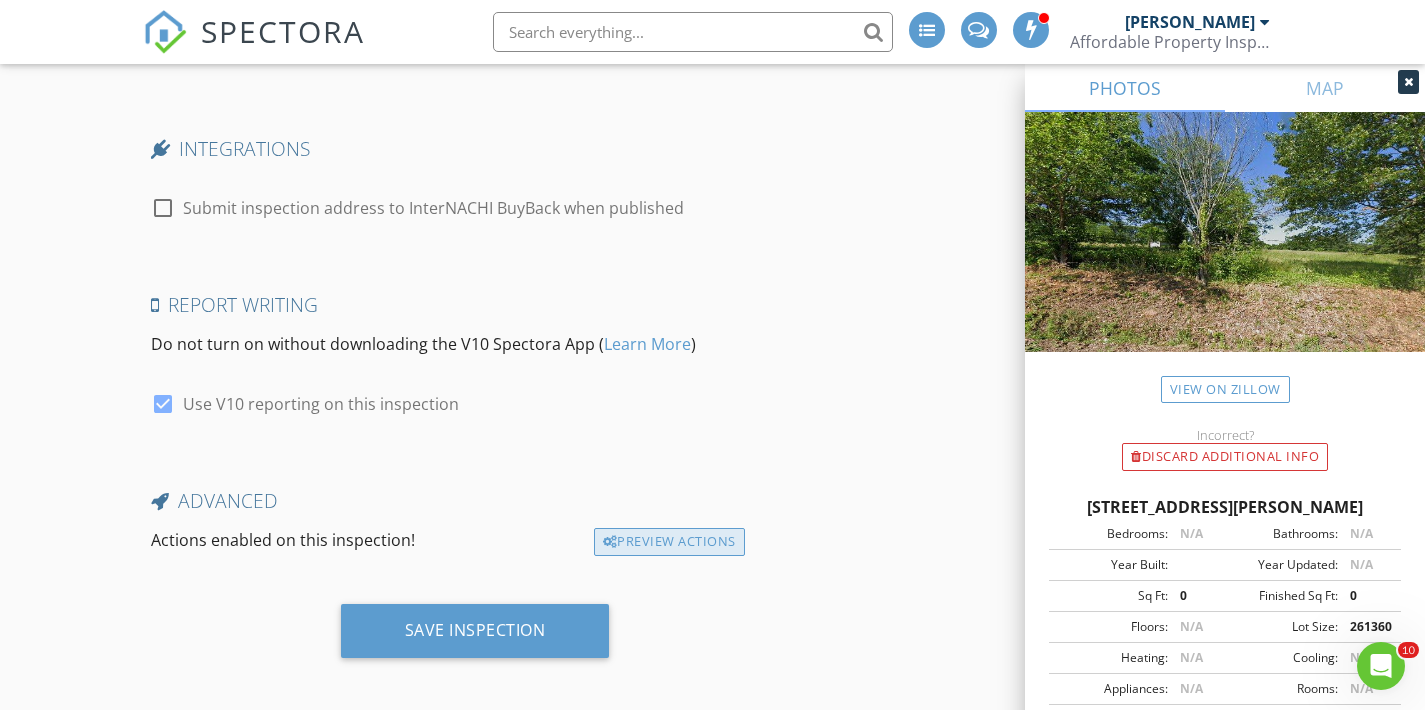 click on "Preview Actions" at bounding box center [669, 542] 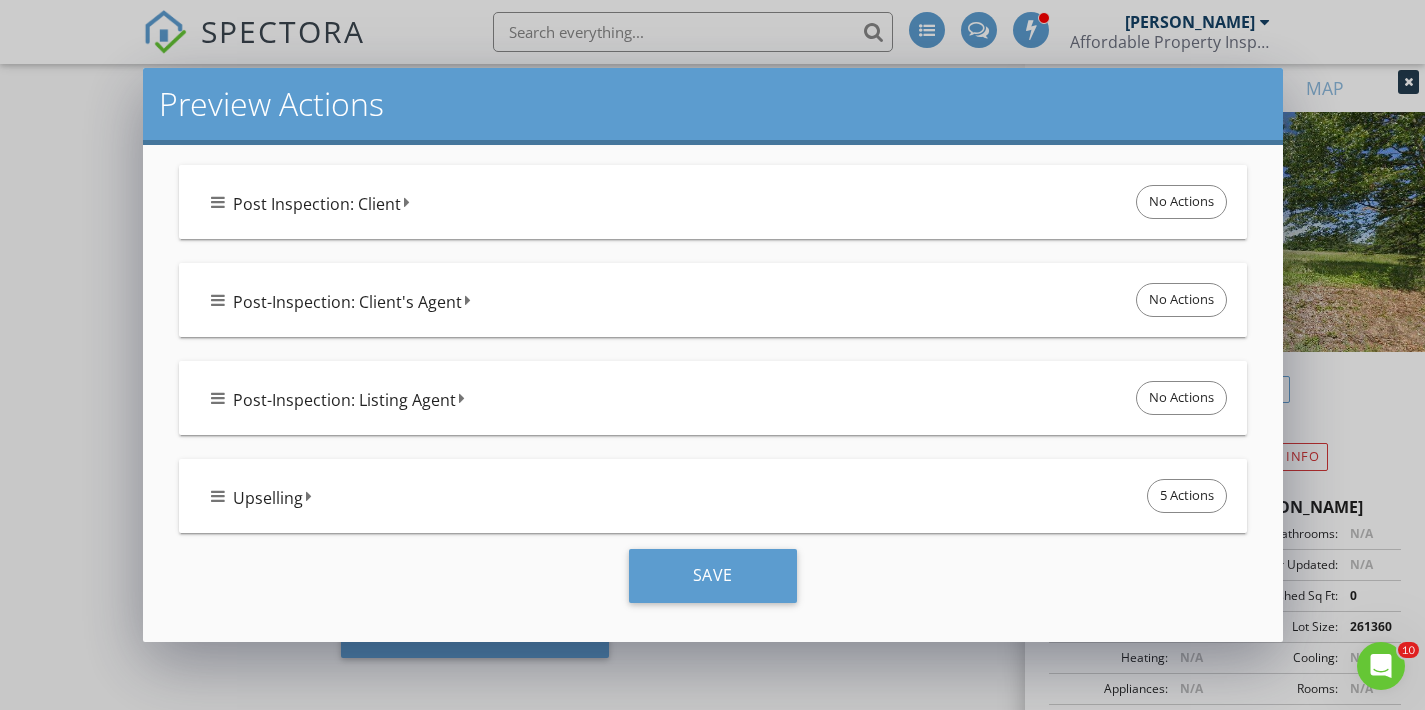 click on "Upselling
5 Actions" at bounding box center (721, 496) 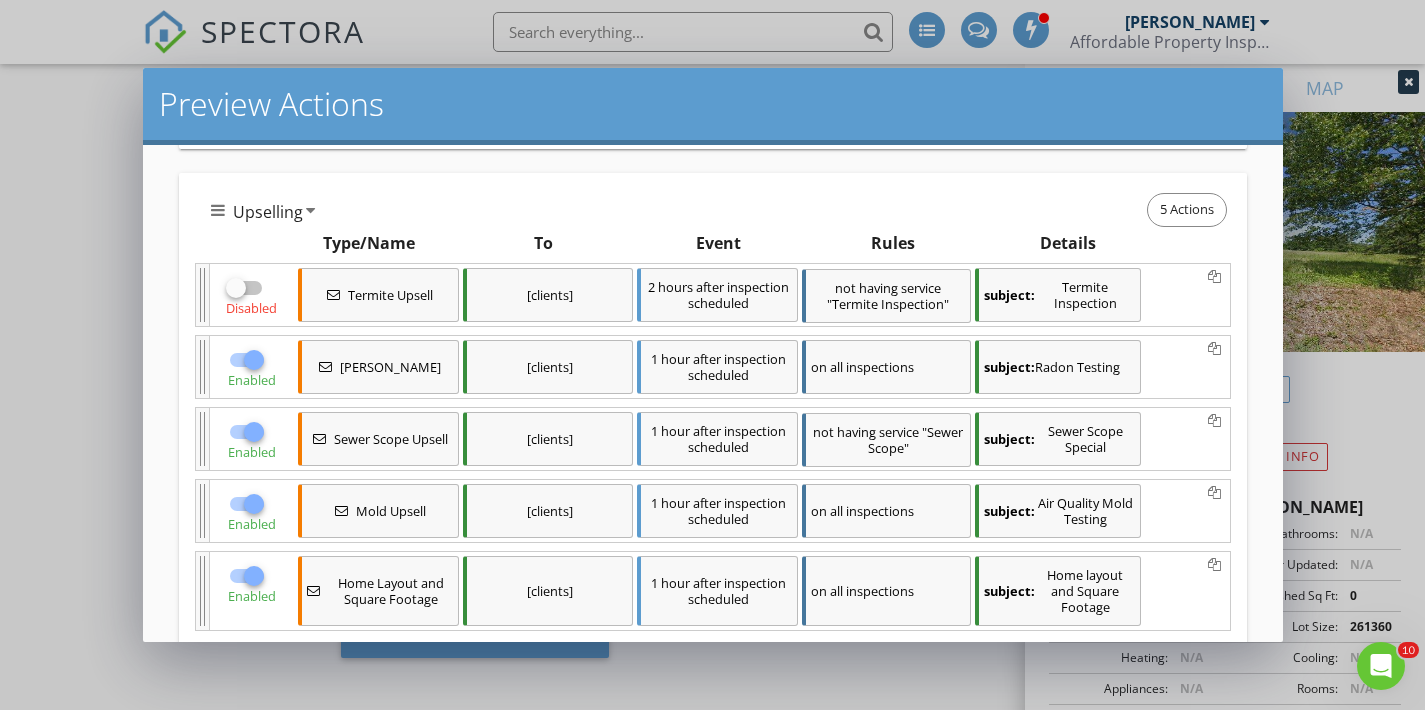 scroll, scrollTop: 1070, scrollLeft: 0, axis: vertical 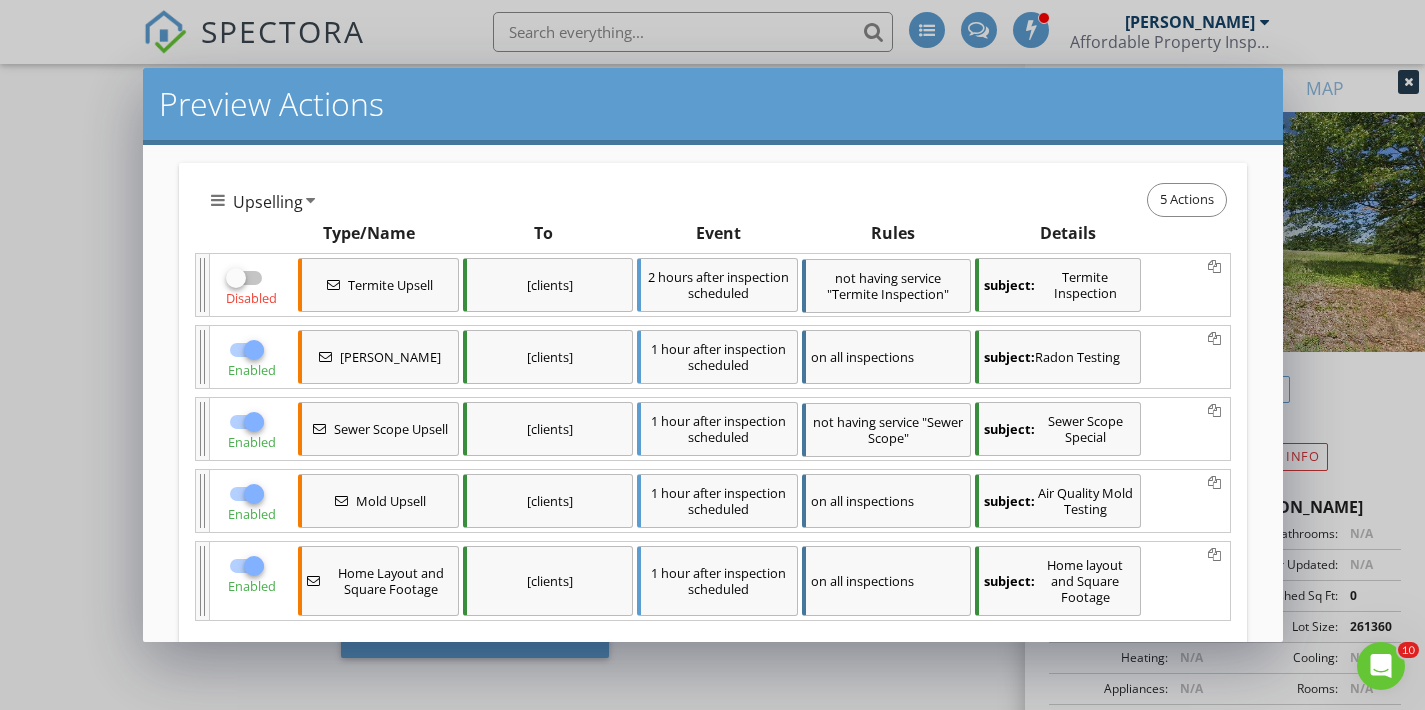 click at bounding box center (254, 350) 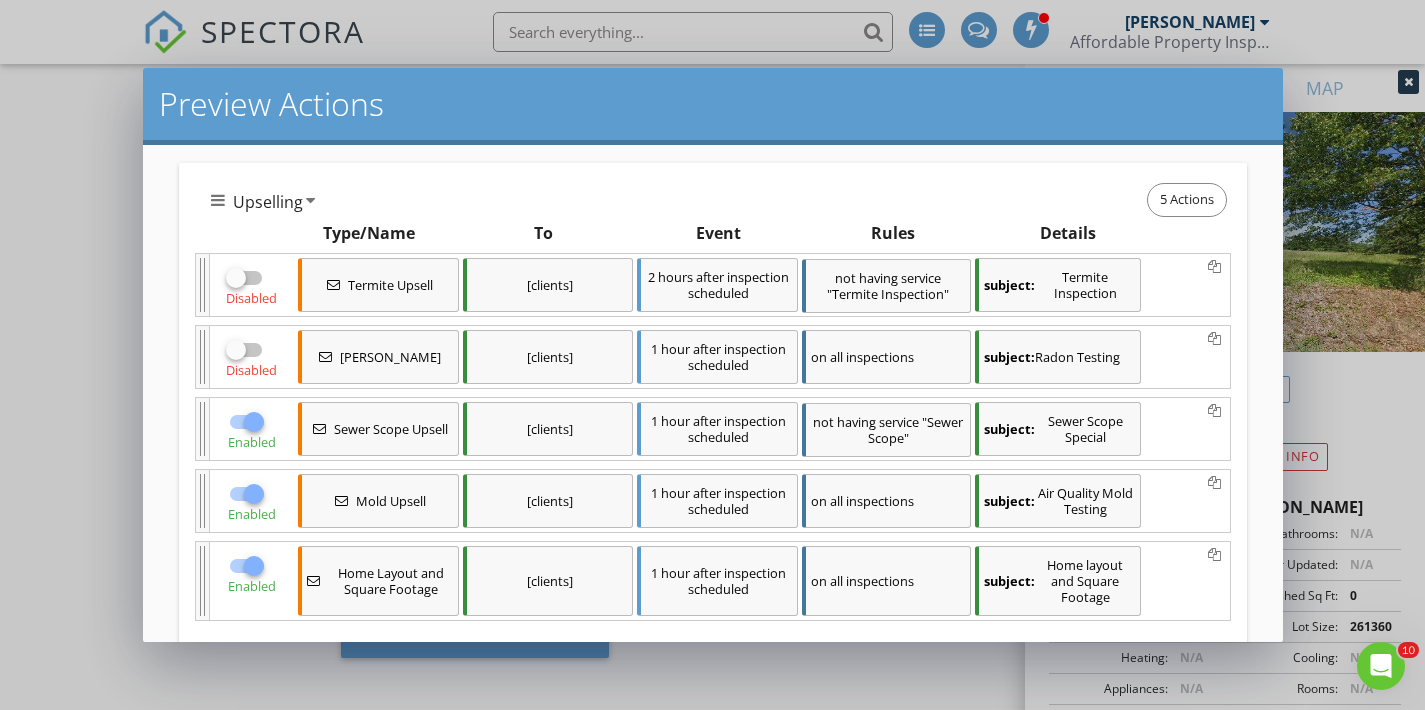 click at bounding box center [254, 422] 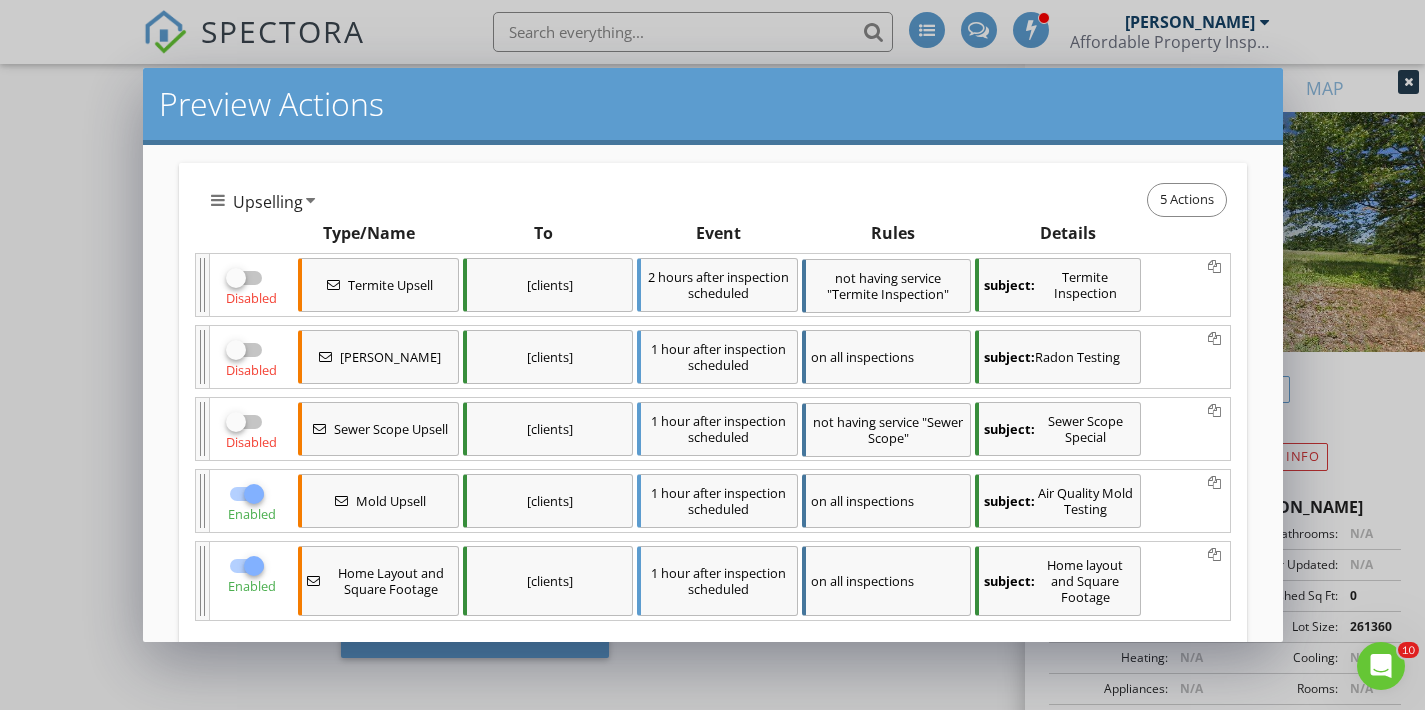 click at bounding box center (254, 494) 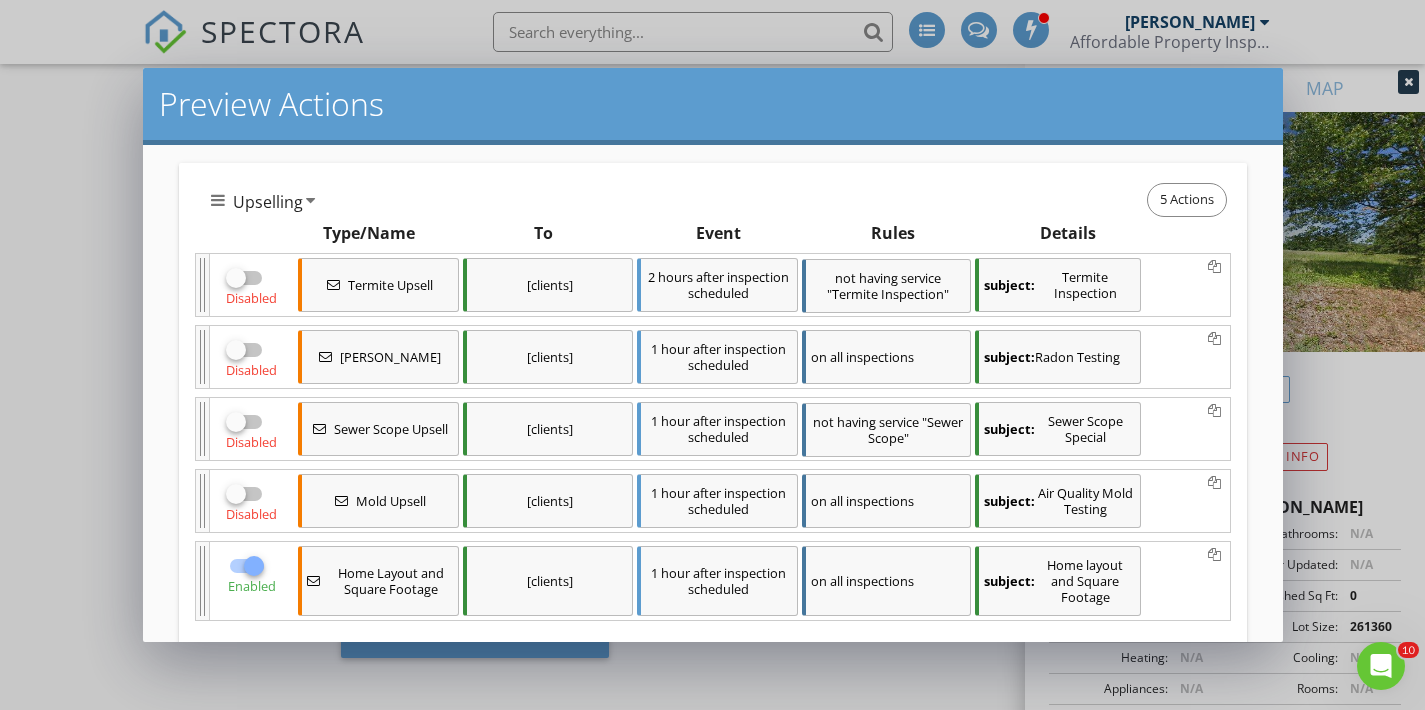 click on "Enabled" at bounding box center [252, 581] 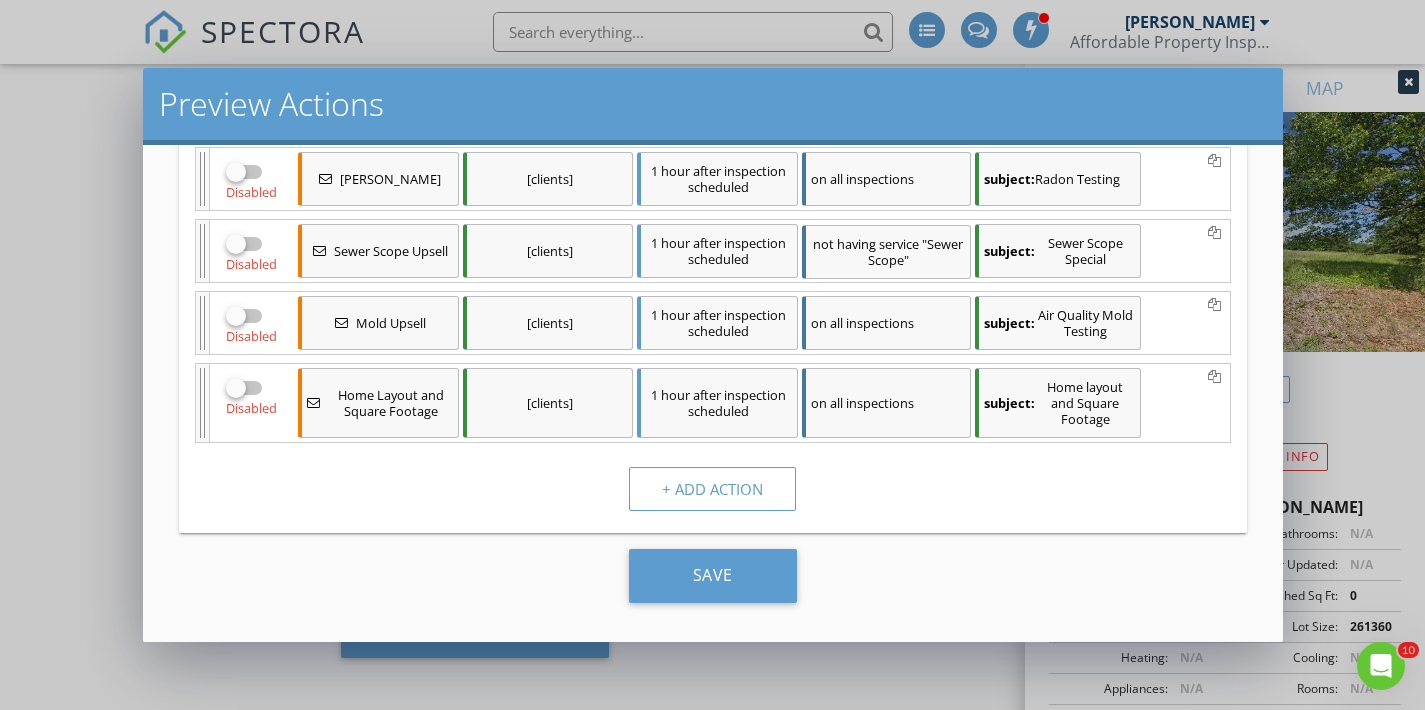 scroll, scrollTop: 1248, scrollLeft: 0, axis: vertical 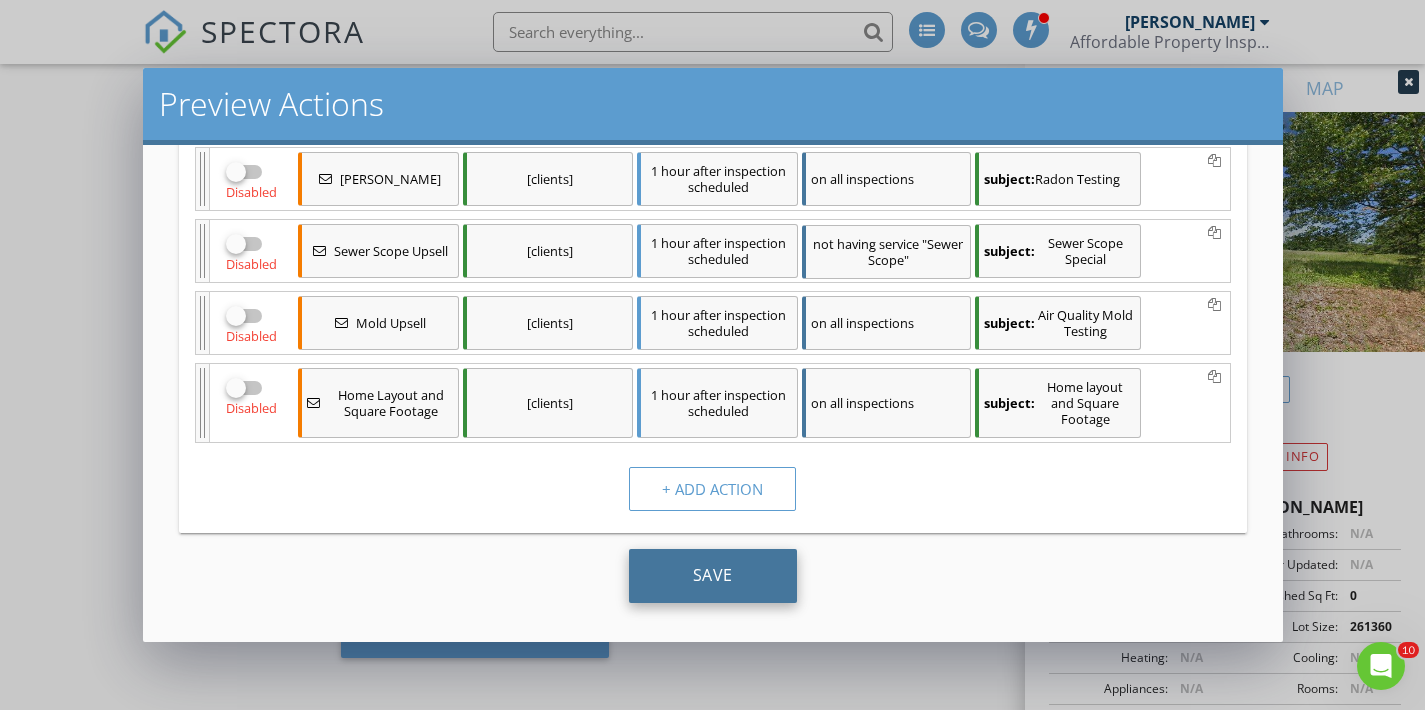 click on "Save" at bounding box center [713, 576] 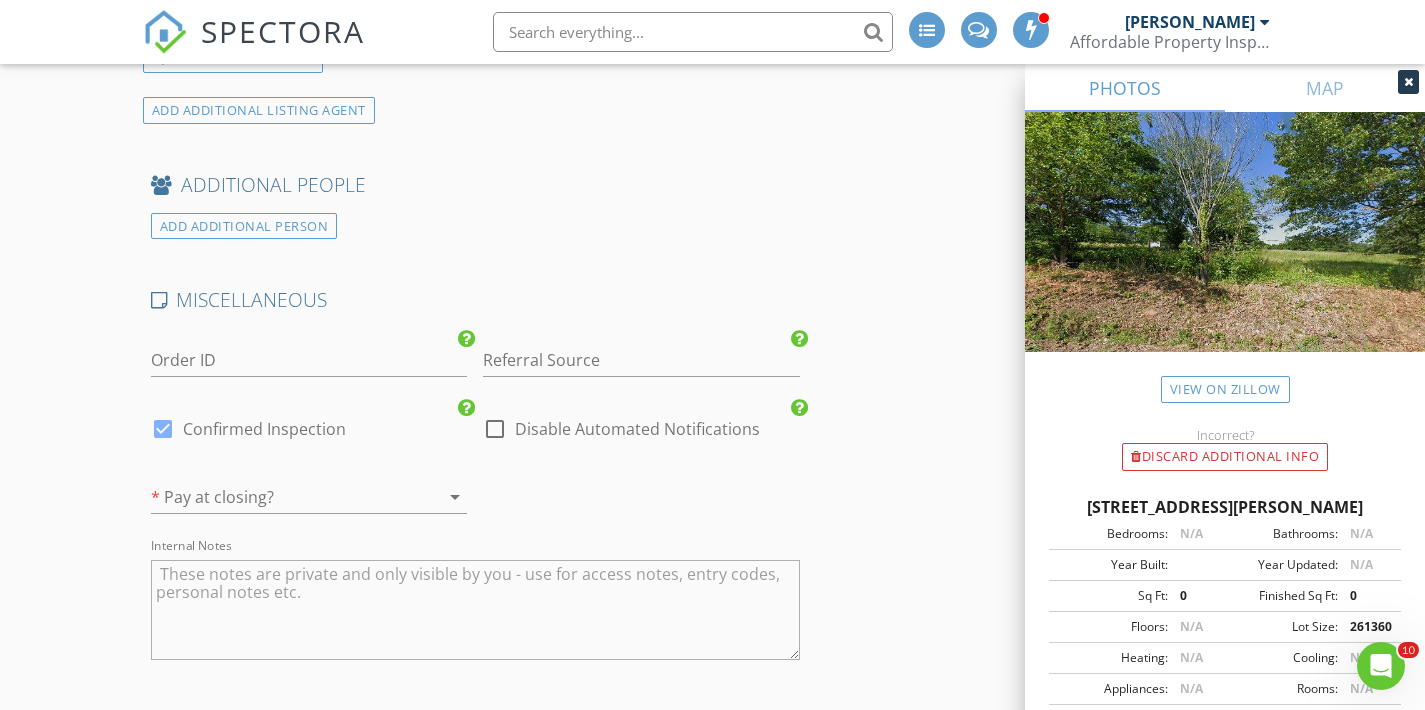 scroll, scrollTop: 3521, scrollLeft: 0, axis: vertical 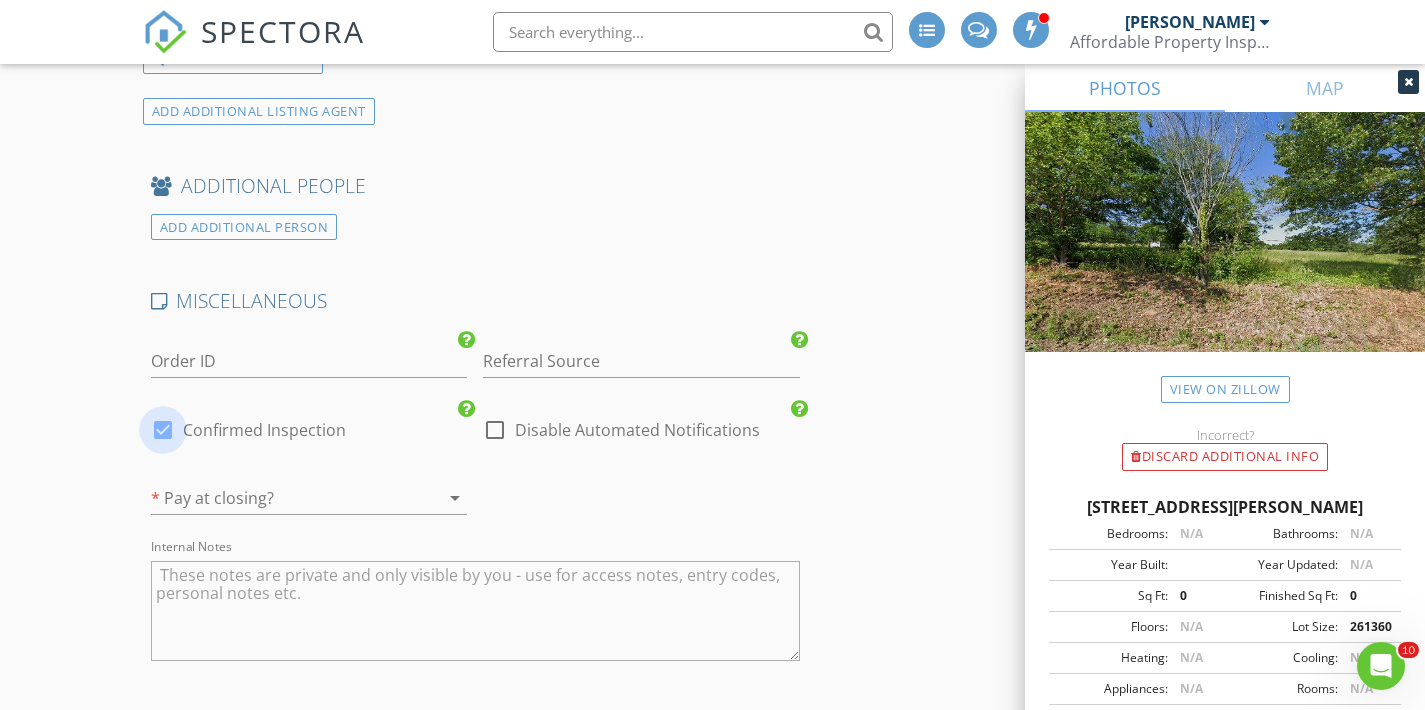 click at bounding box center (163, 430) 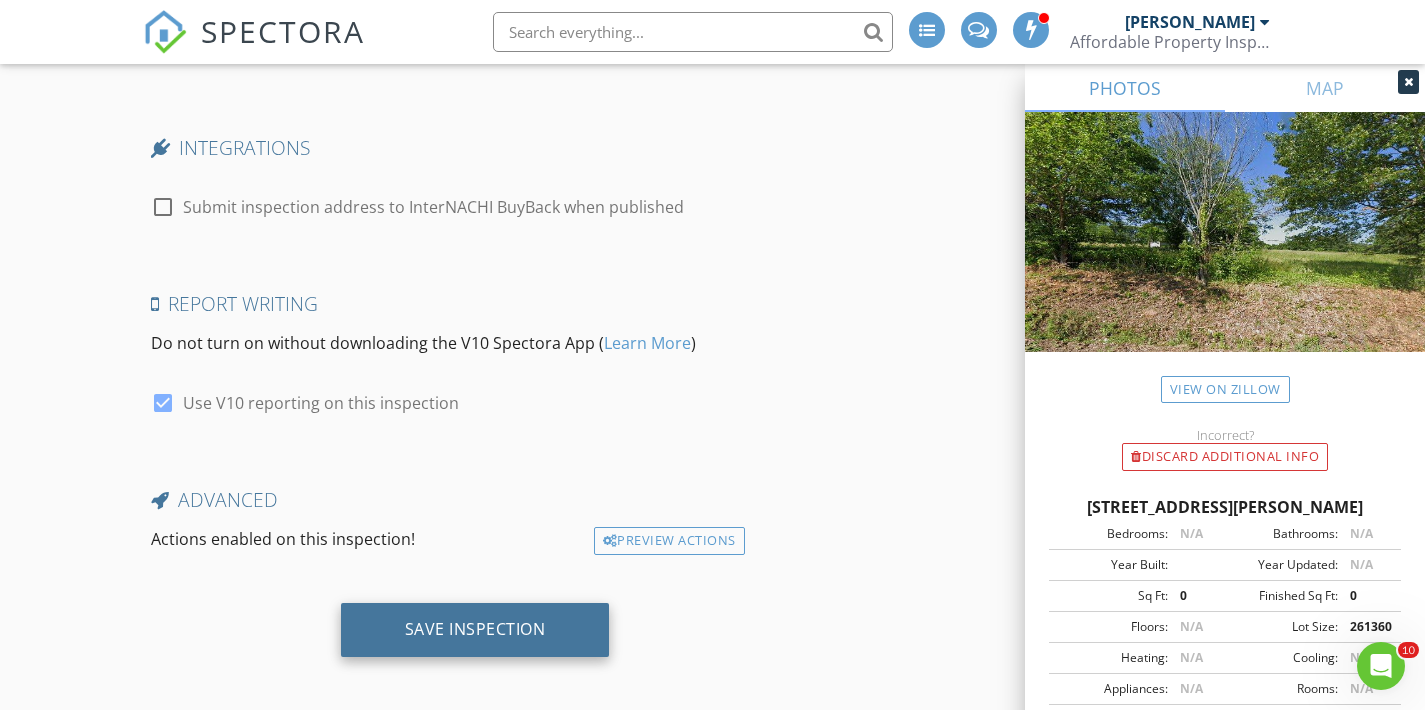 scroll, scrollTop: 4124, scrollLeft: 0, axis: vertical 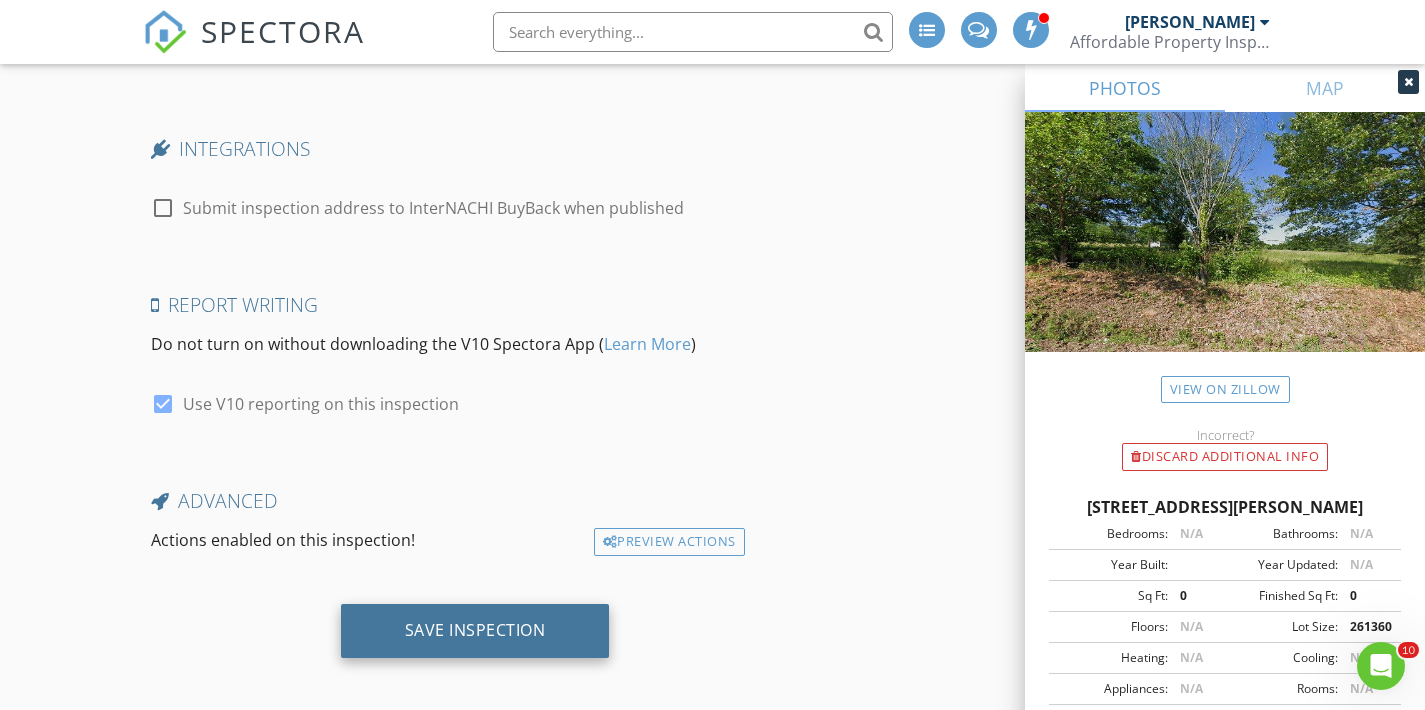 click on "Save Inspection" at bounding box center (475, 630) 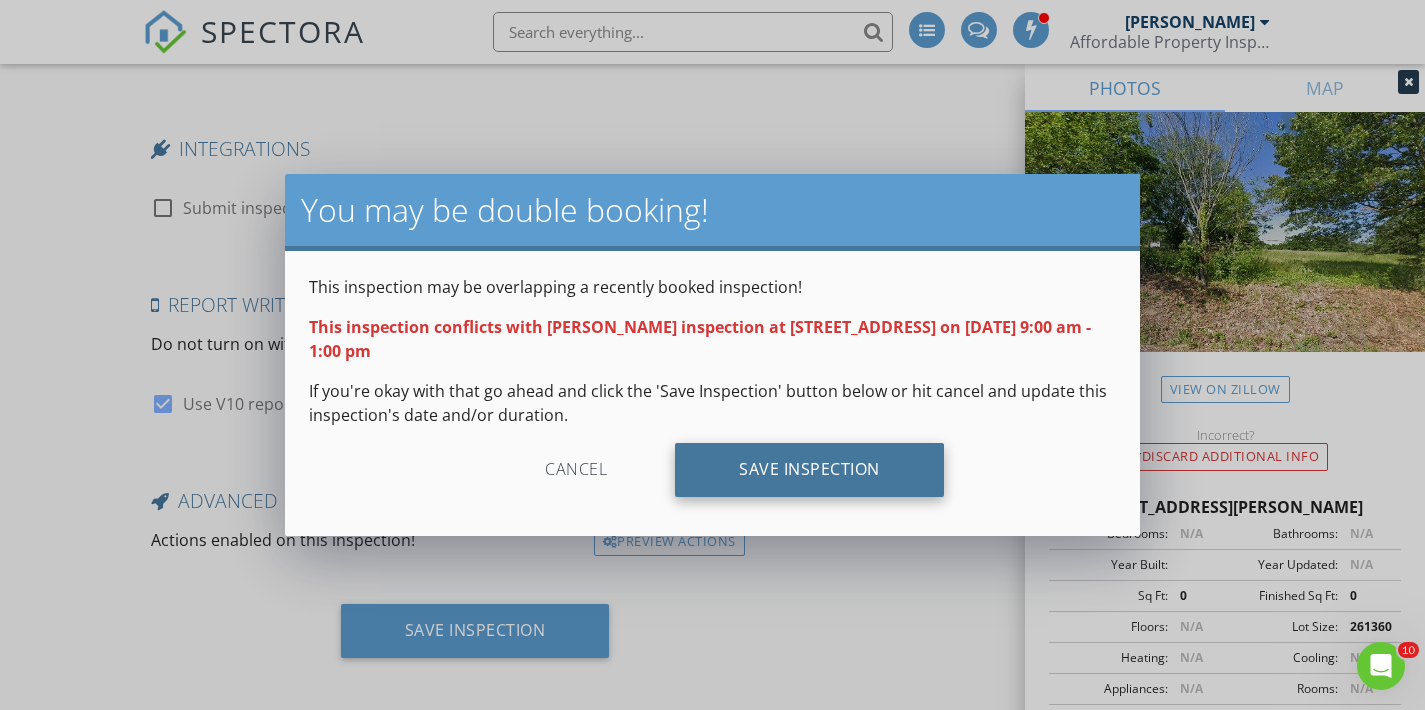 click on "Save Inspection" at bounding box center [809, 470] 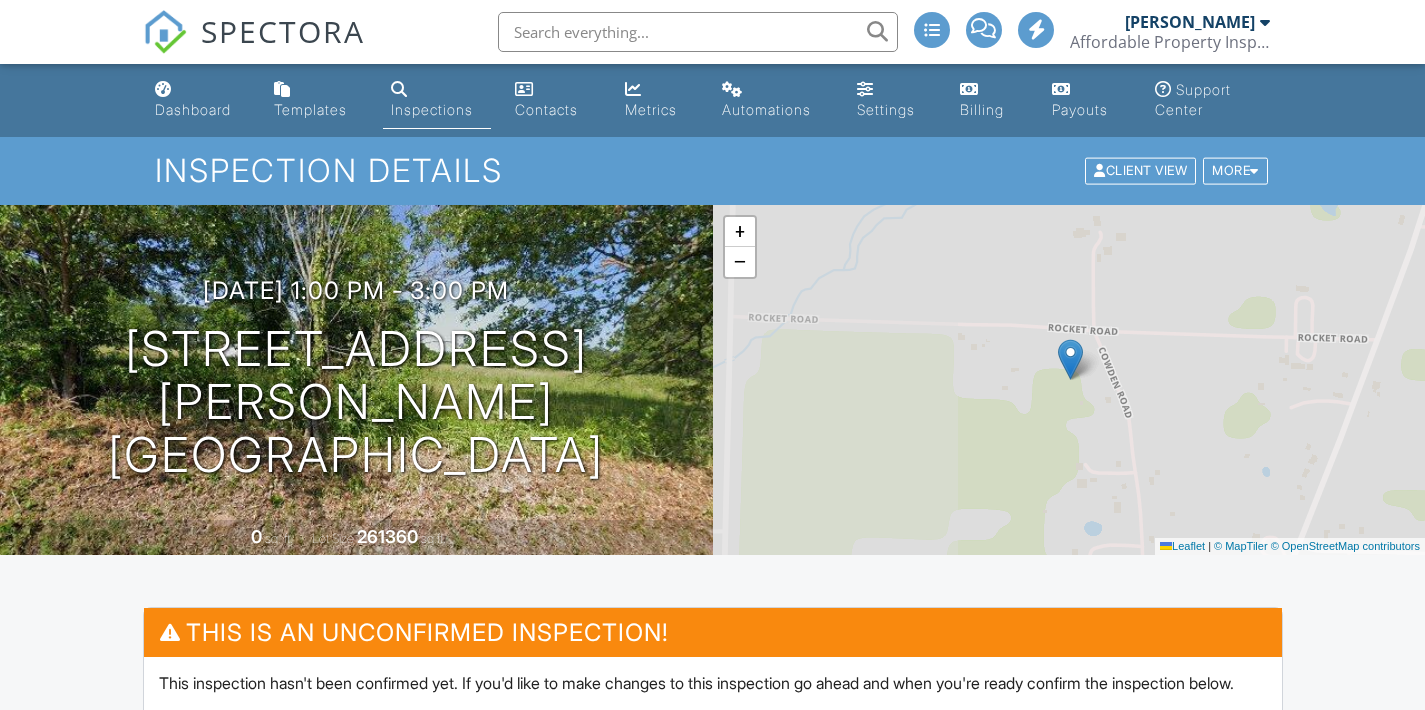 scroll, scrollTop: 0, scrollLeft: 0, axis: both 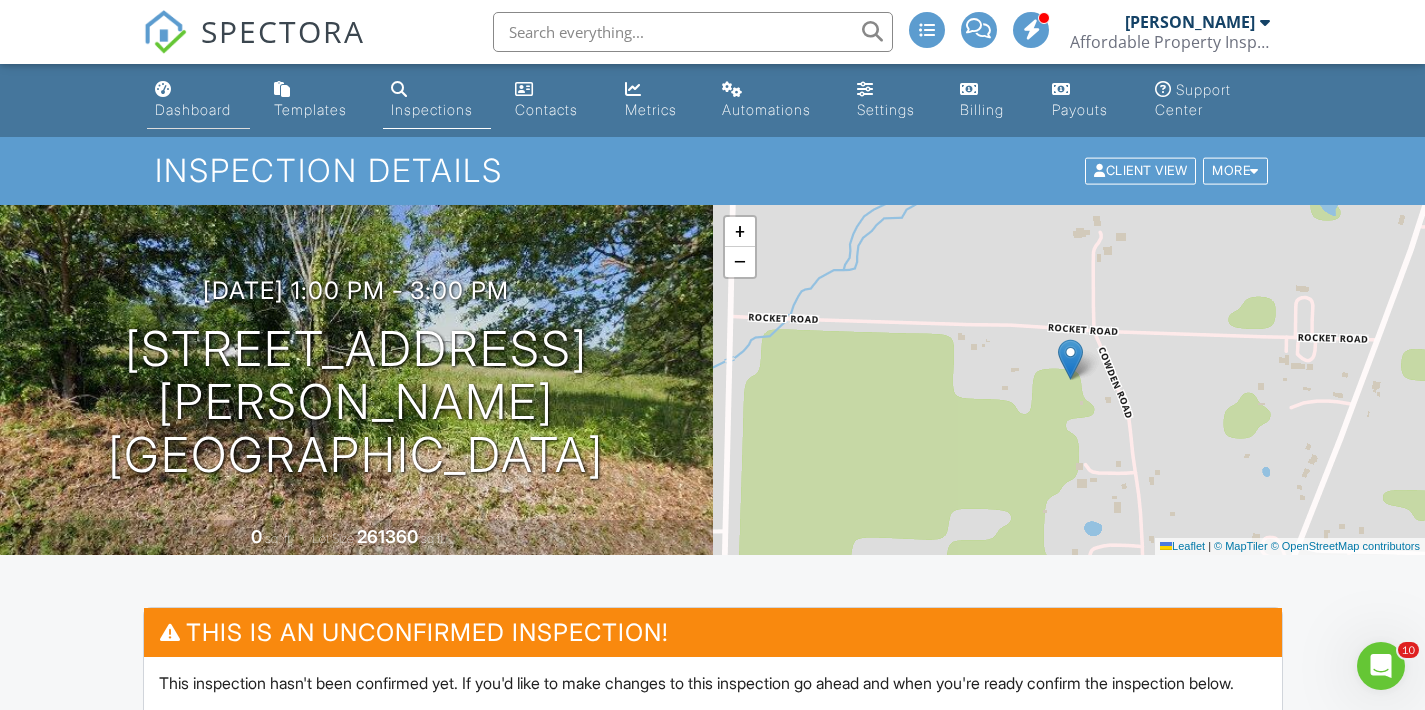 click on "Dashboard" at bounding box center [193, 109] 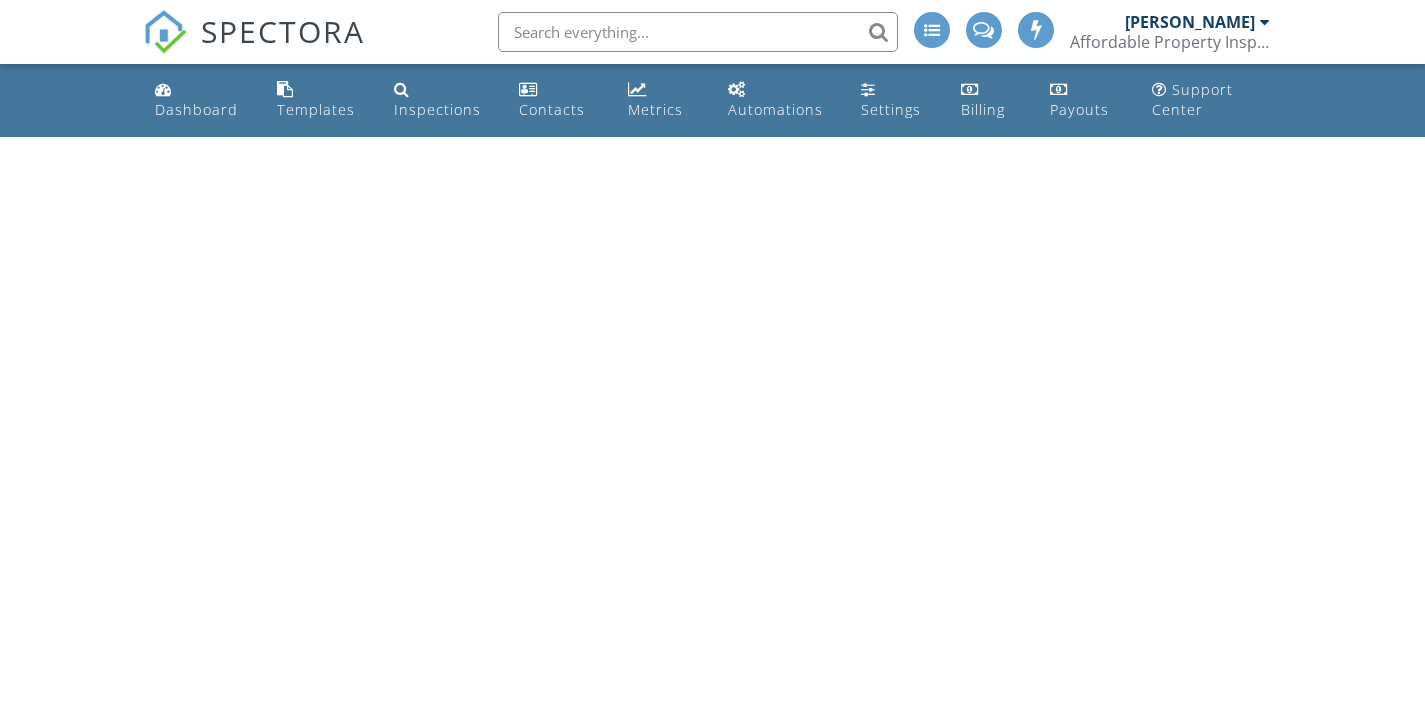 scroll, scrollTop: 0, scrollLeft: 0, axis: both 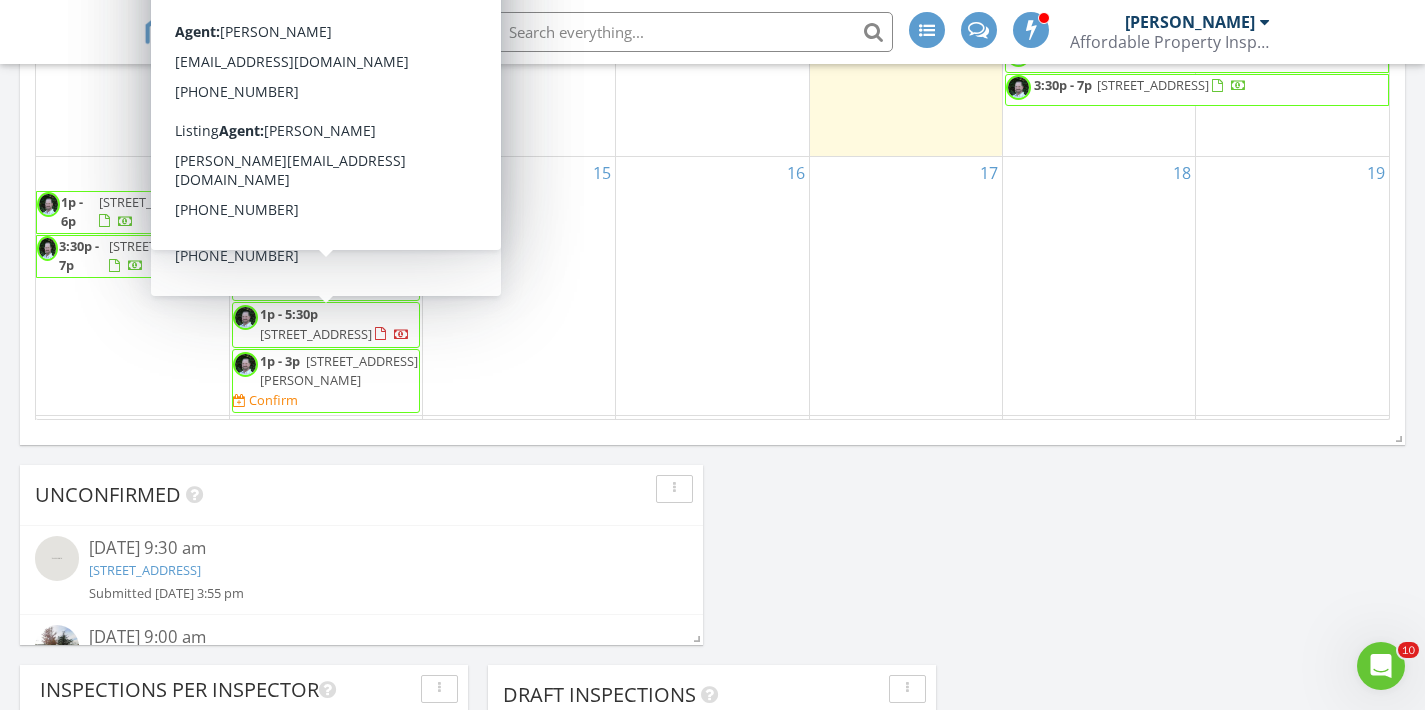 click on "1852 State Hwy B, Mansfield 65704" at bounding box center (316, 334) 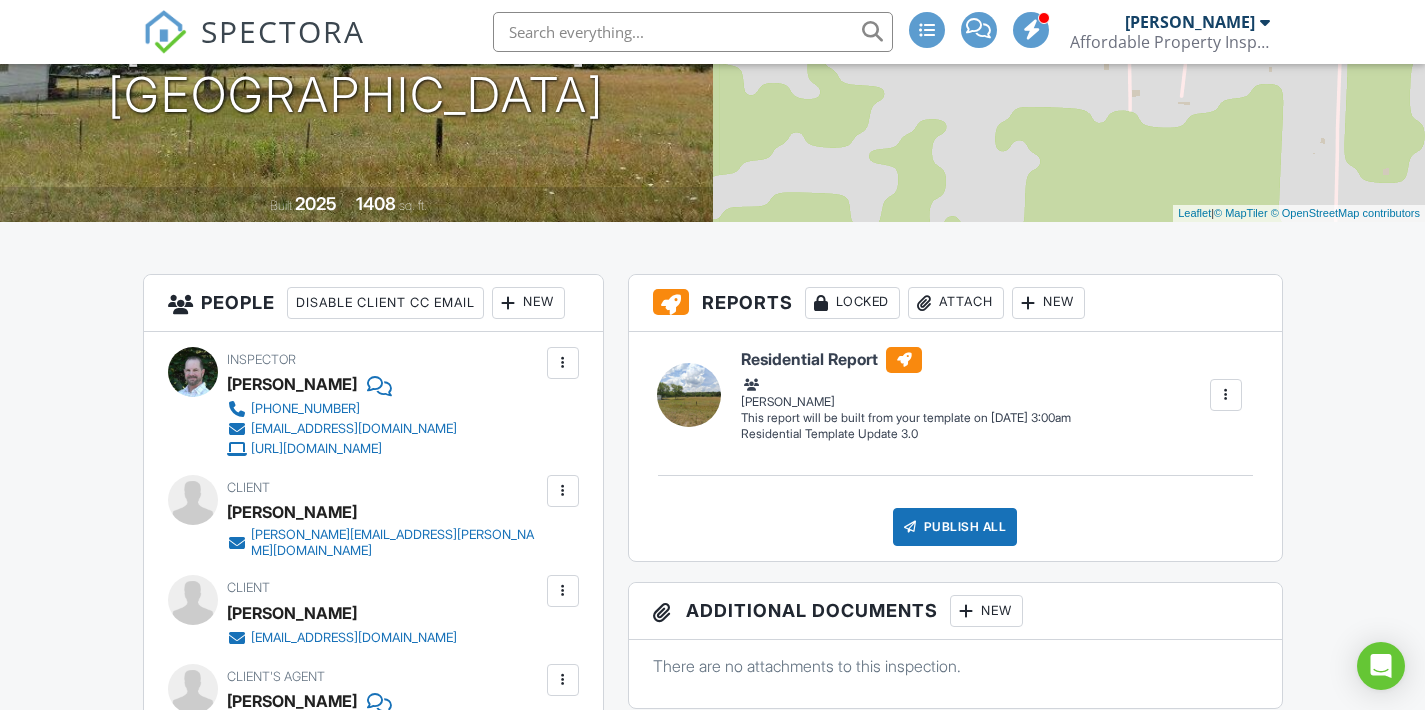 click on "New" at bounding box center (528, 303) 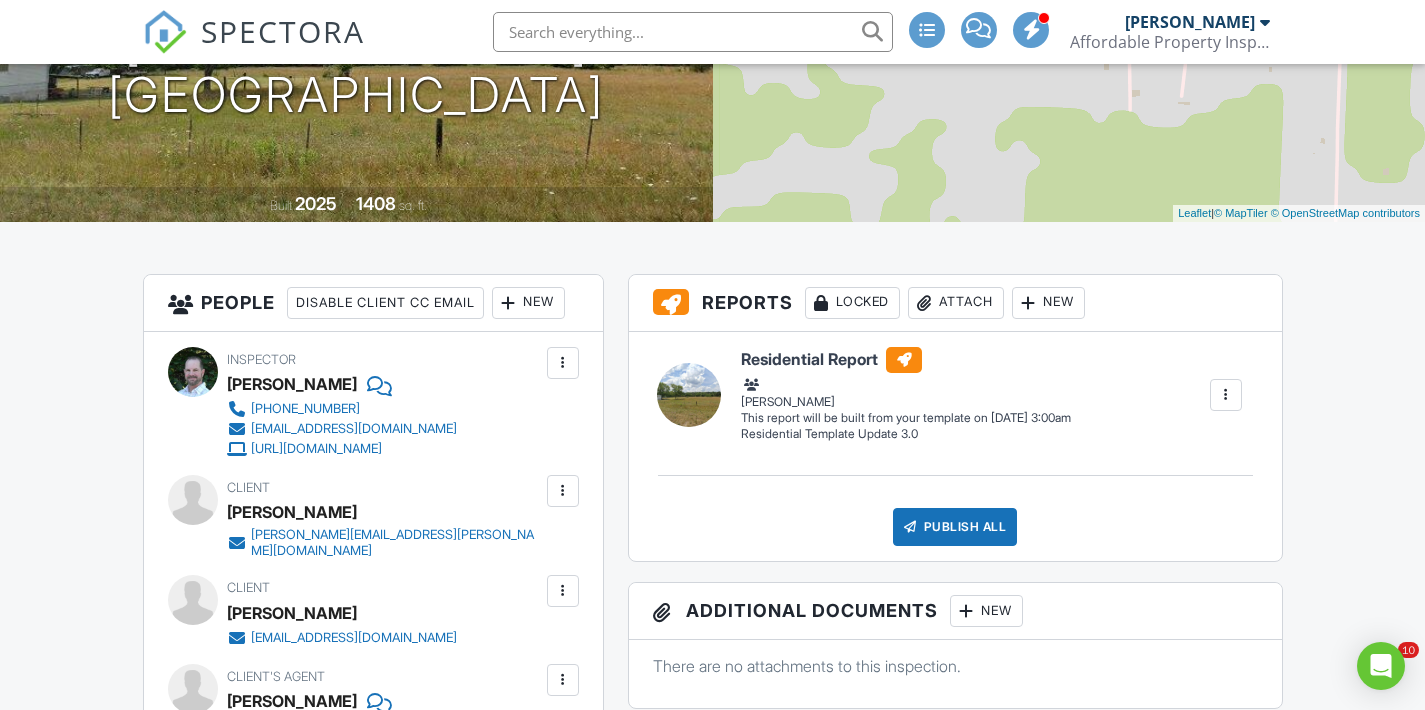 scroll, scrollTop: 333, scrollLeft: 0, axis: vertical 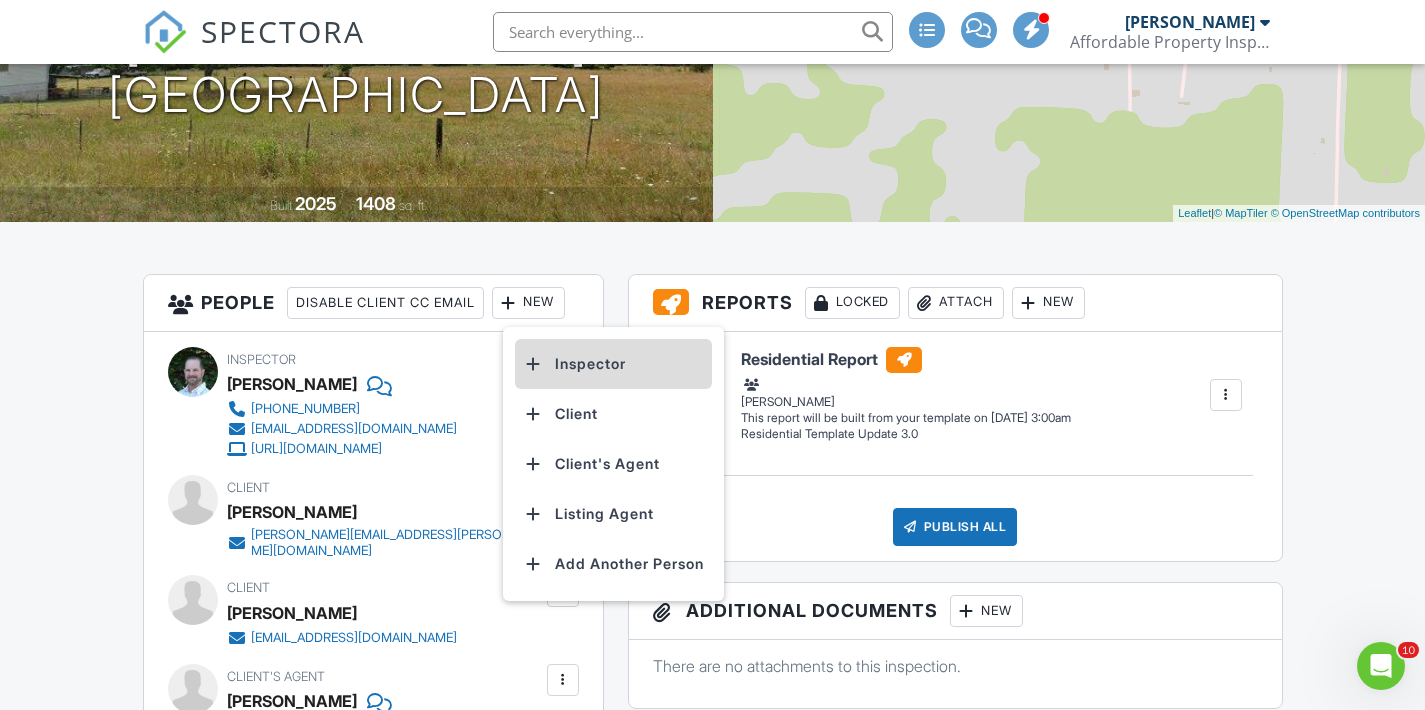 click on "Inspector" at bounding box center [613, 364] 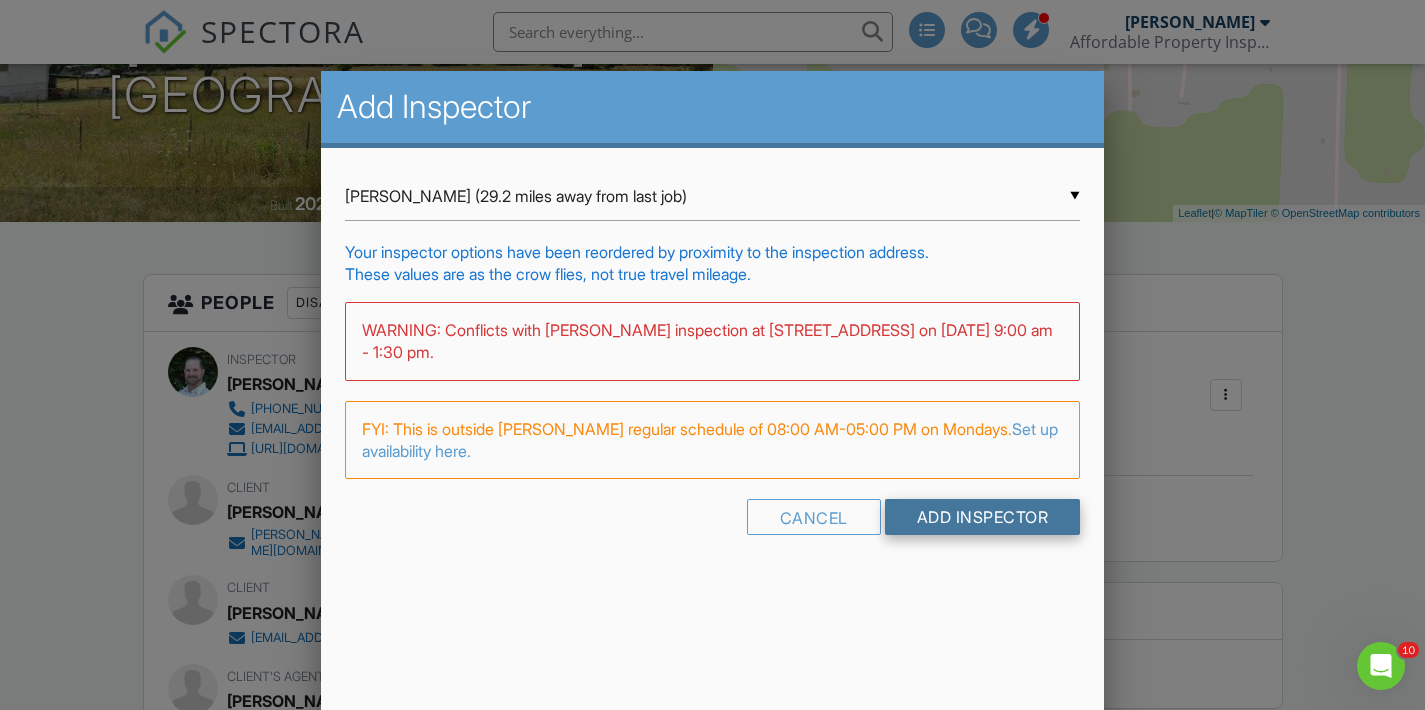 click on "Add Inspector" at bounding box center [983, 517] 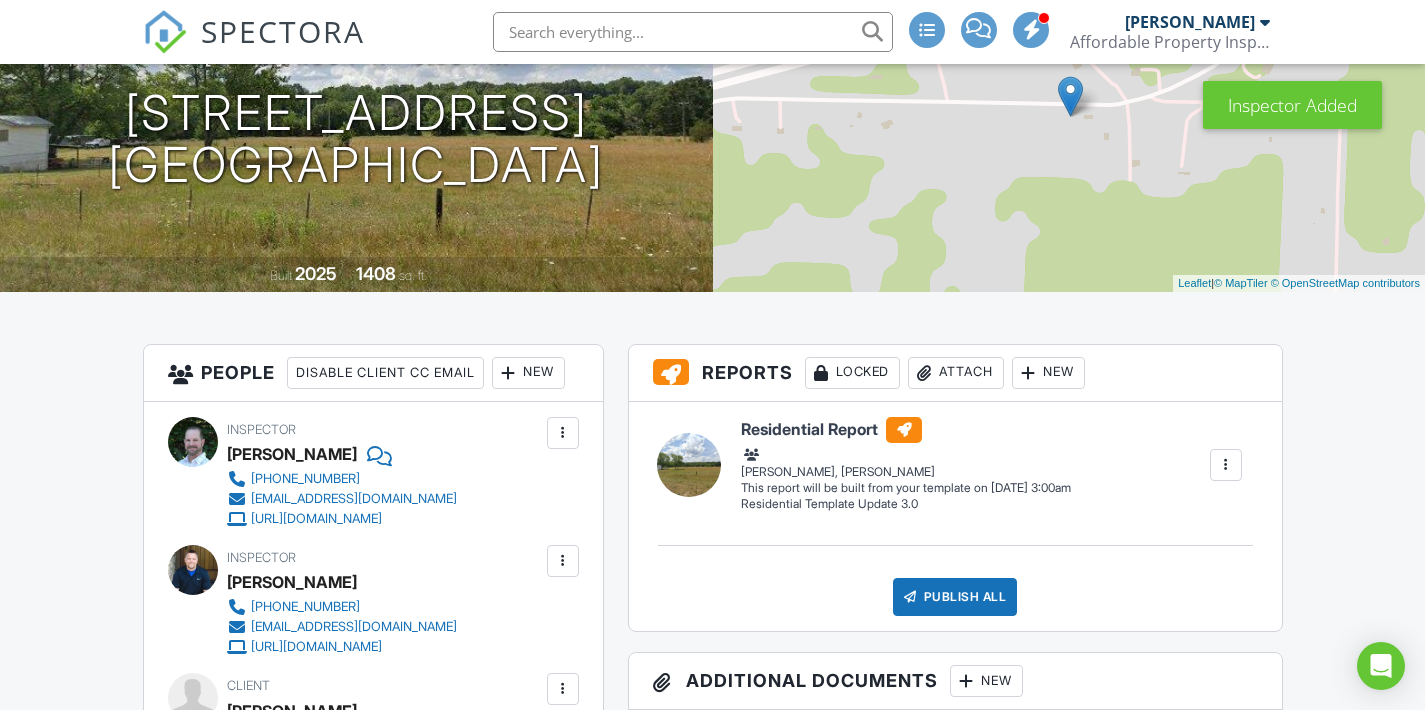 scroll, scrollTop: 430, scrollLeft: 0, axis: vertical 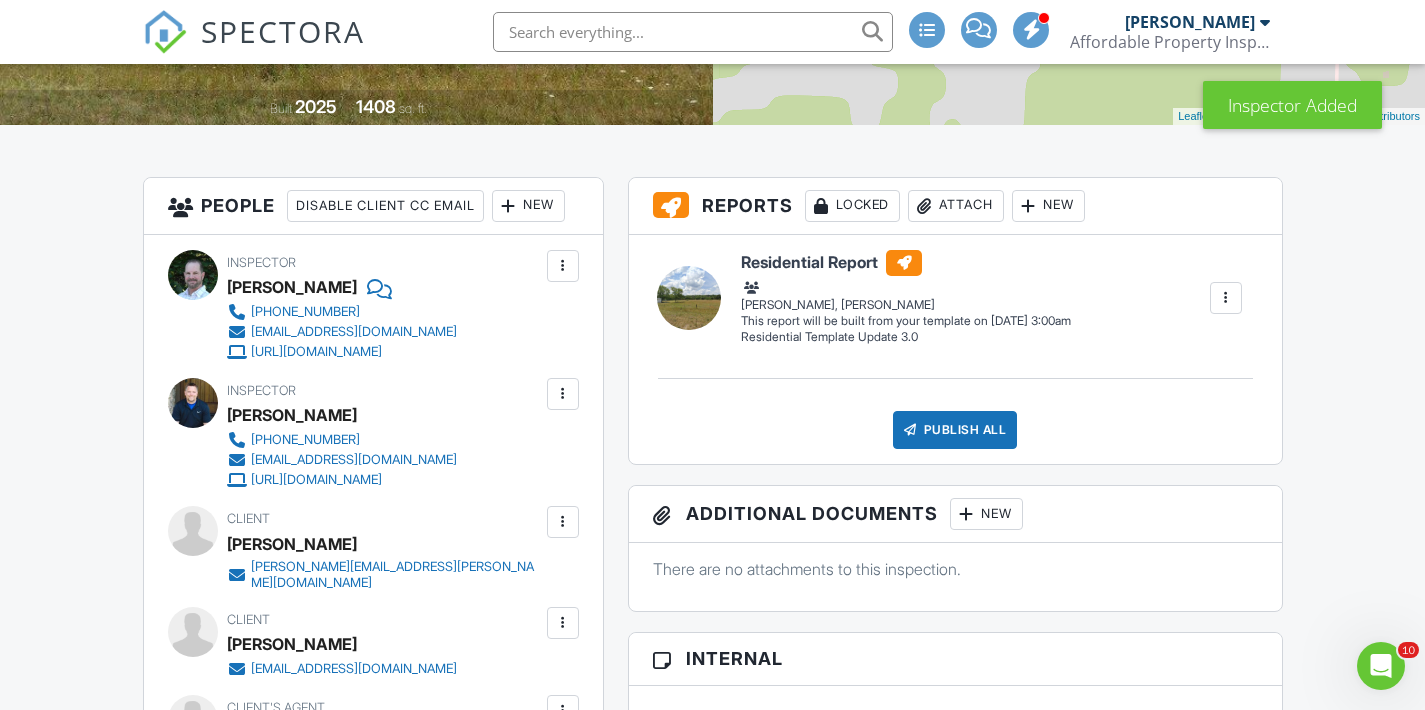 click at bounding box center (563, 266) 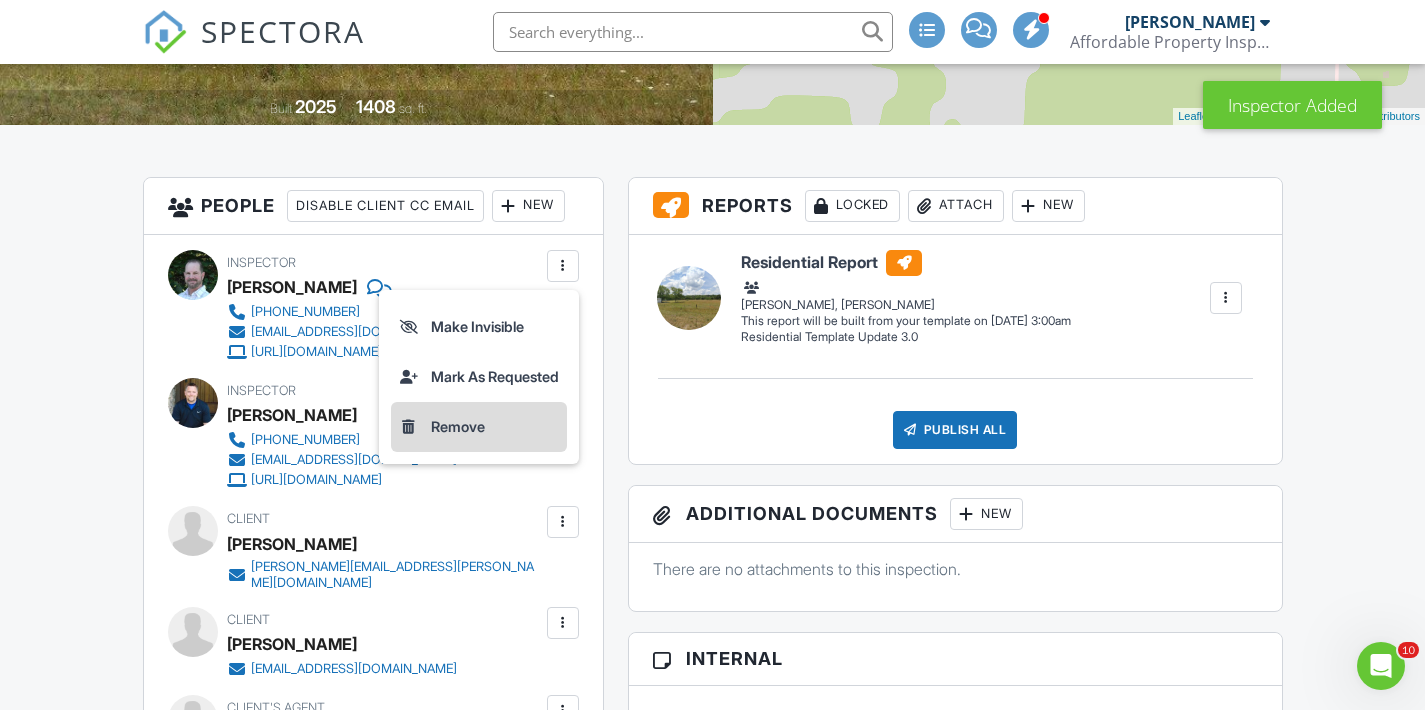 click on "Remove" at bounding box center [479, 427] 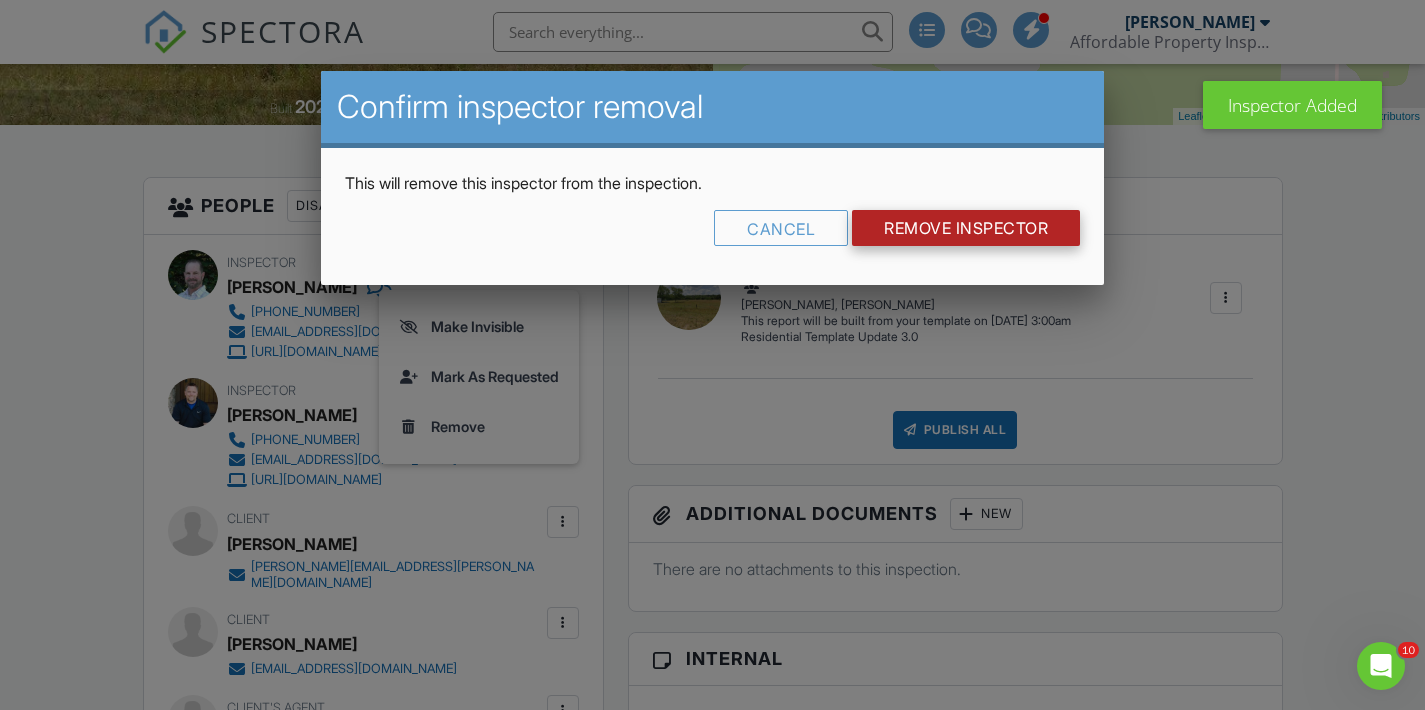 click on "Remove Inspector" at bounding box center [966, 228] 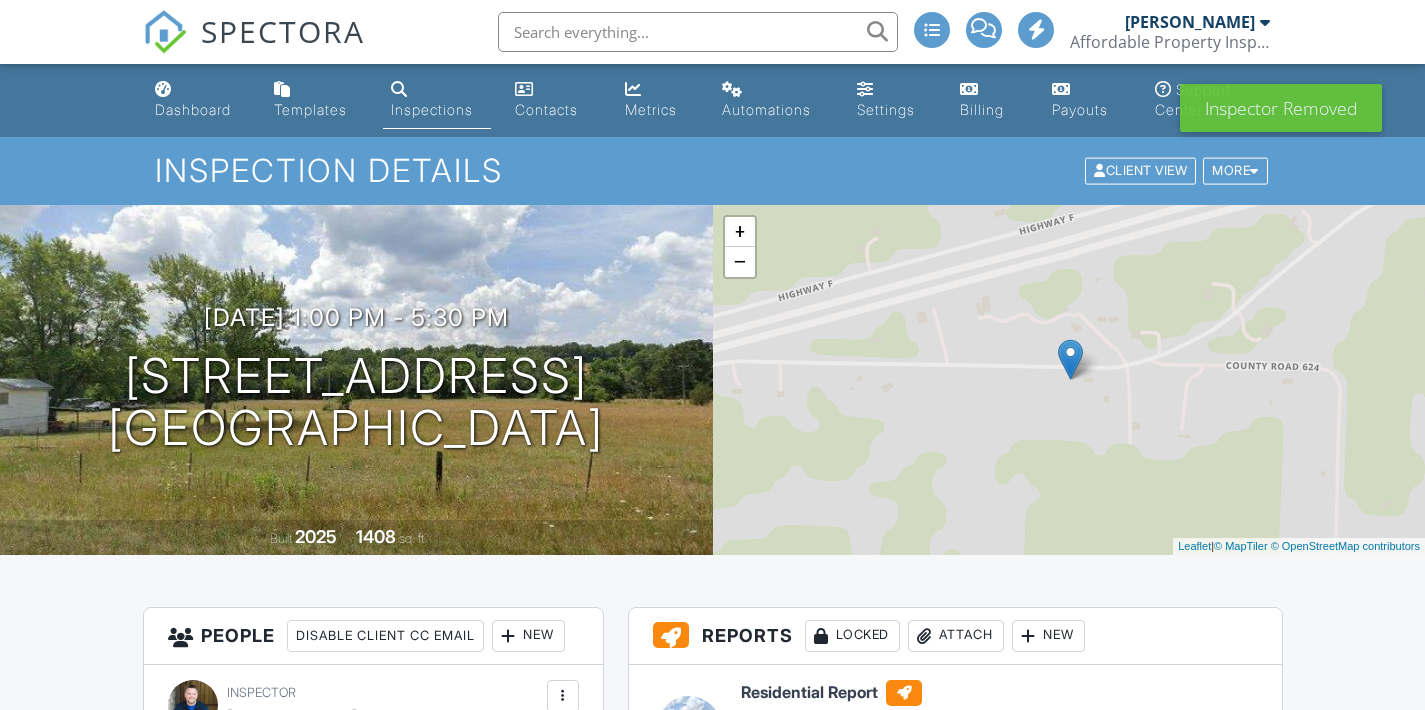 scroll, scrollTop: 0, scrollLeft: 0, axis: both 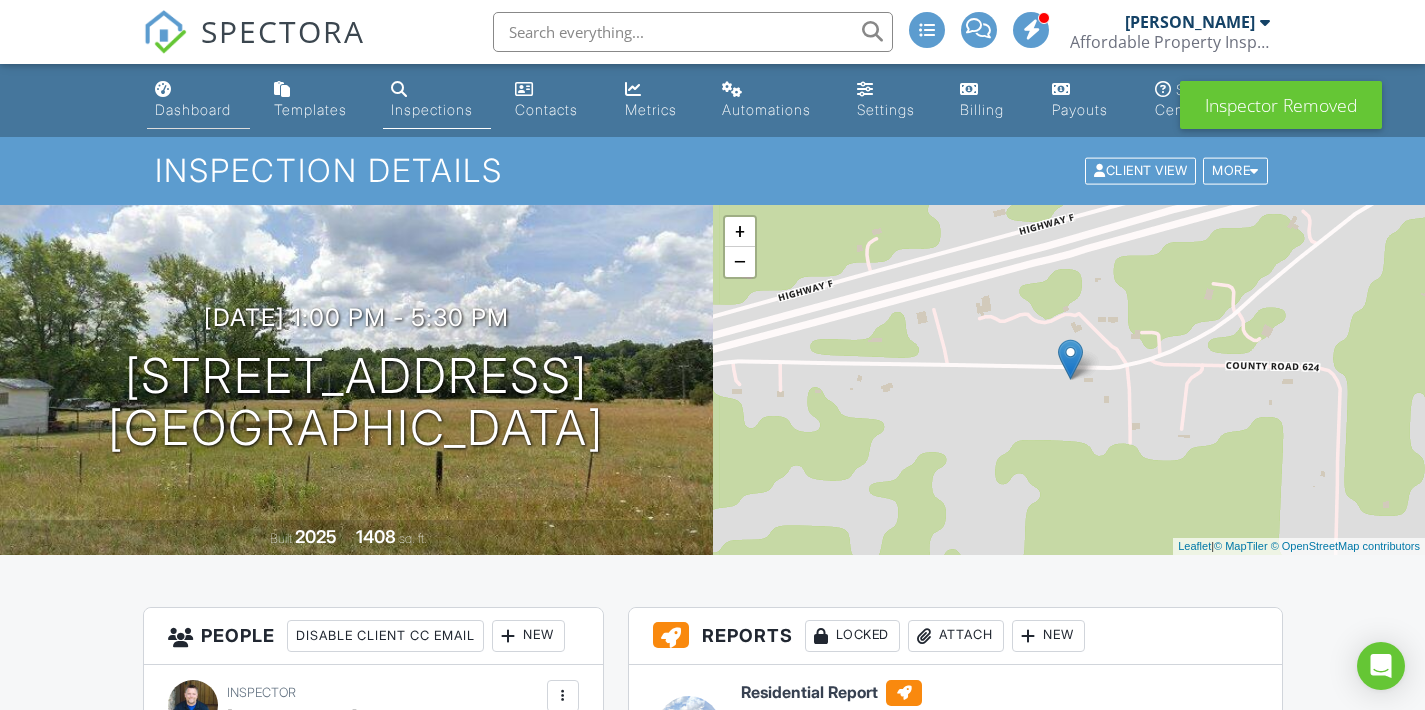 click on "Dashboard" at bounding box center [193, 109] 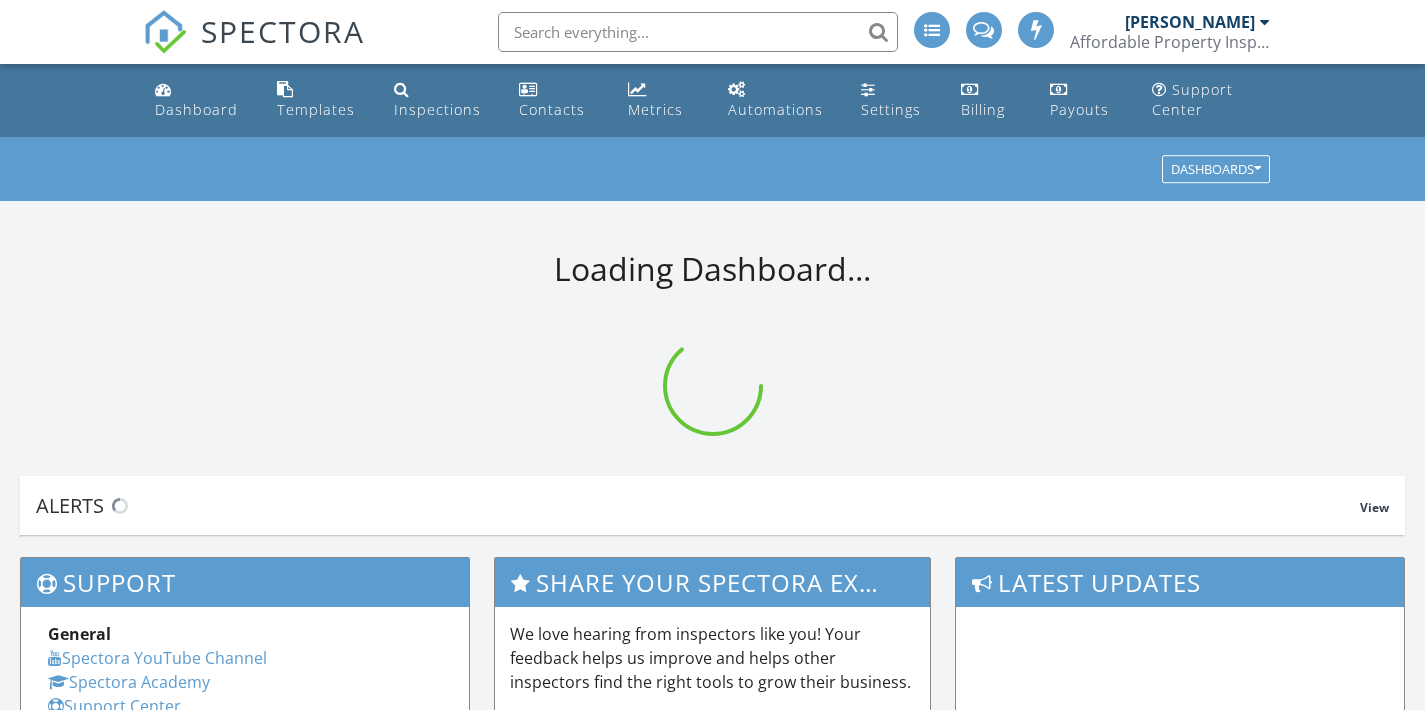 scroll, scrollTop: 0, scrollLeft: 0, axis: both 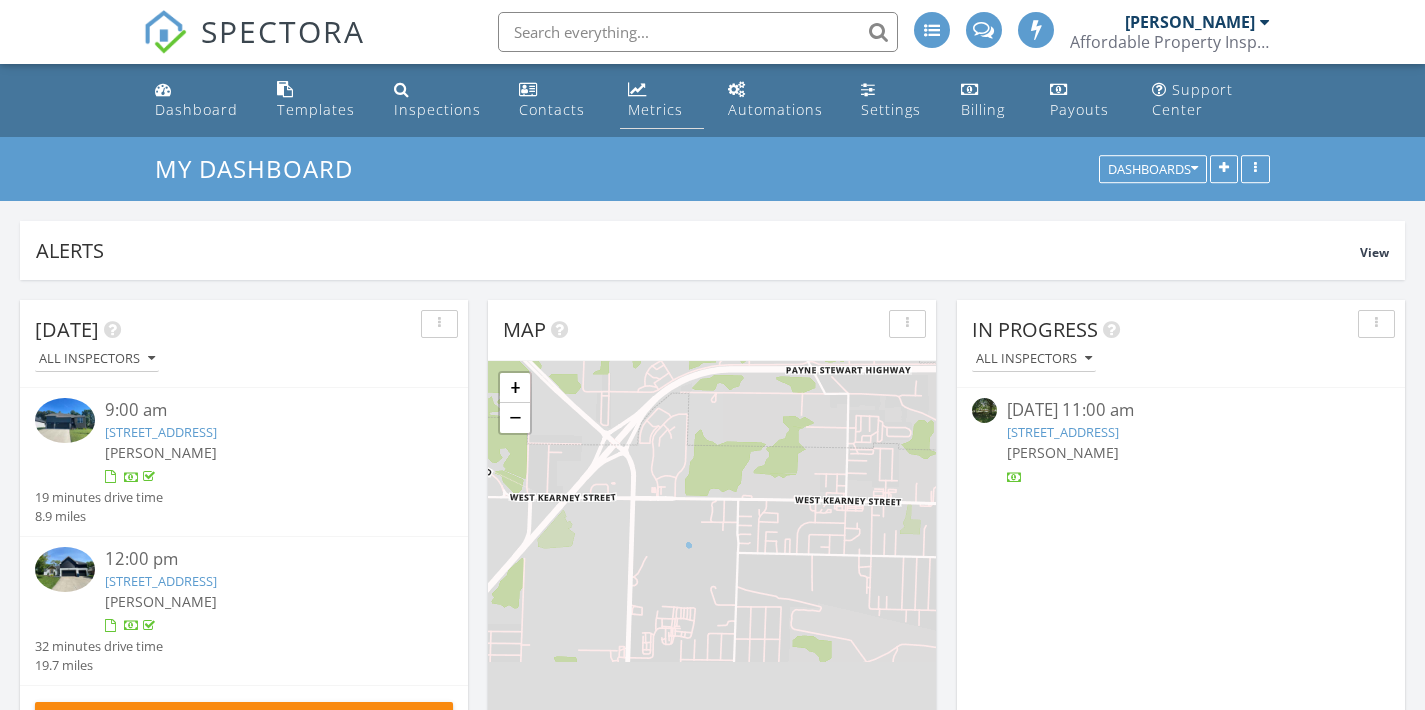 click on "Metrics" at bounding box center [655, 109] 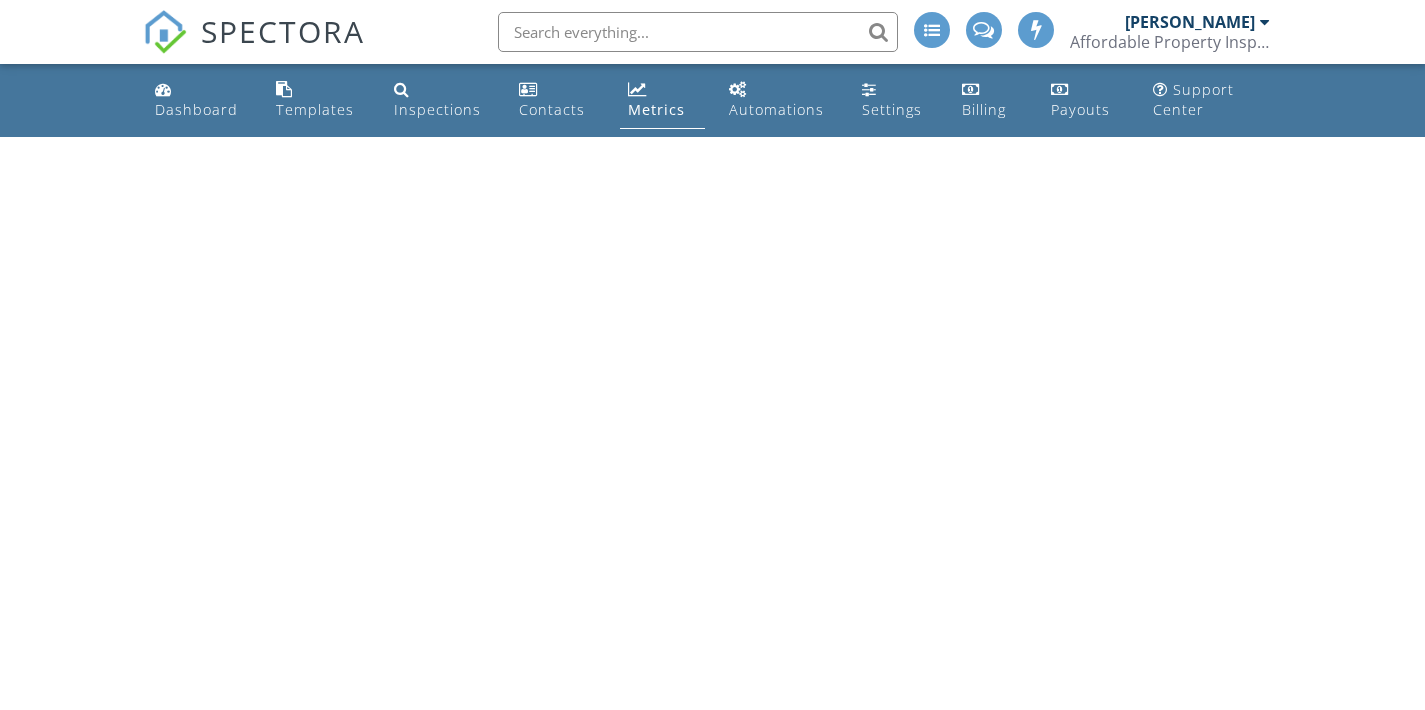 scroll, scrollTop: 0, scrollLeft: 0, axis: both 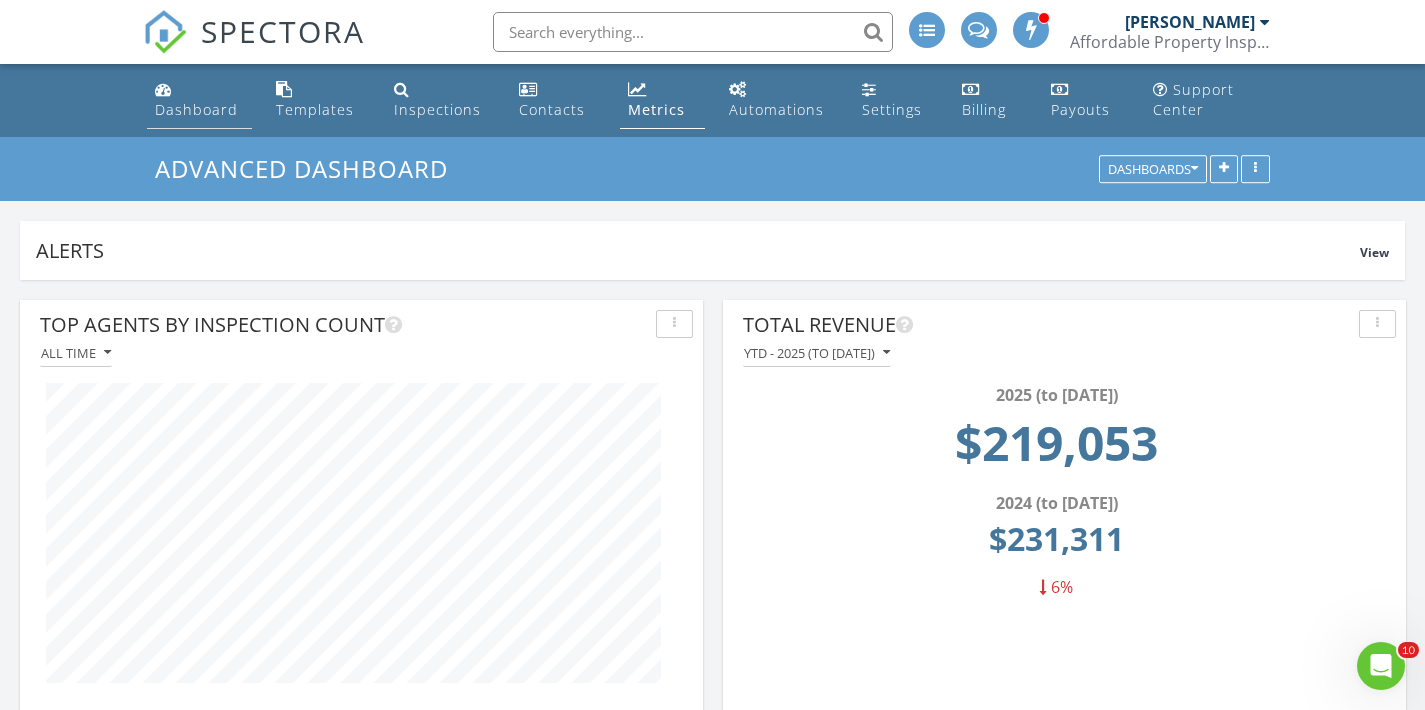 click on "Dashboard" at bounding box center (196, 109) 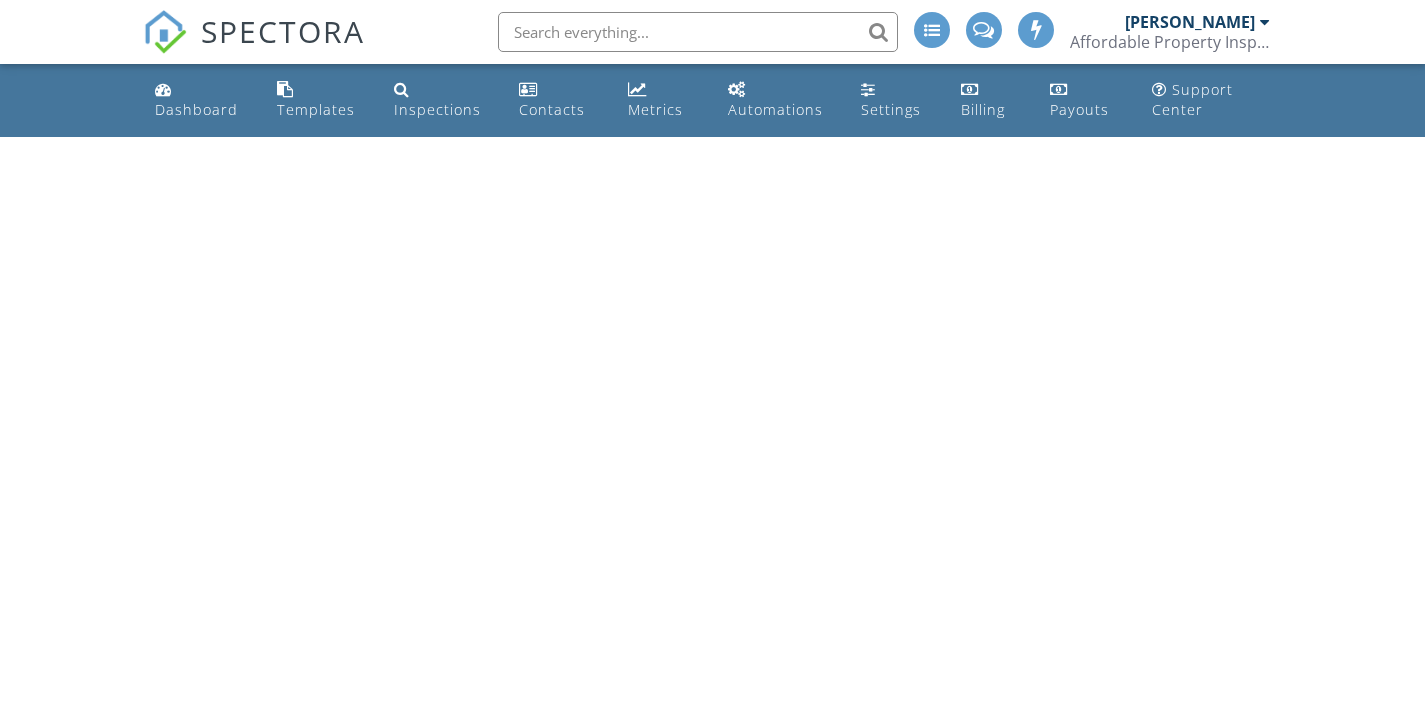 scroll, scrollTop: 0, scrollLeft: 0, axis: both 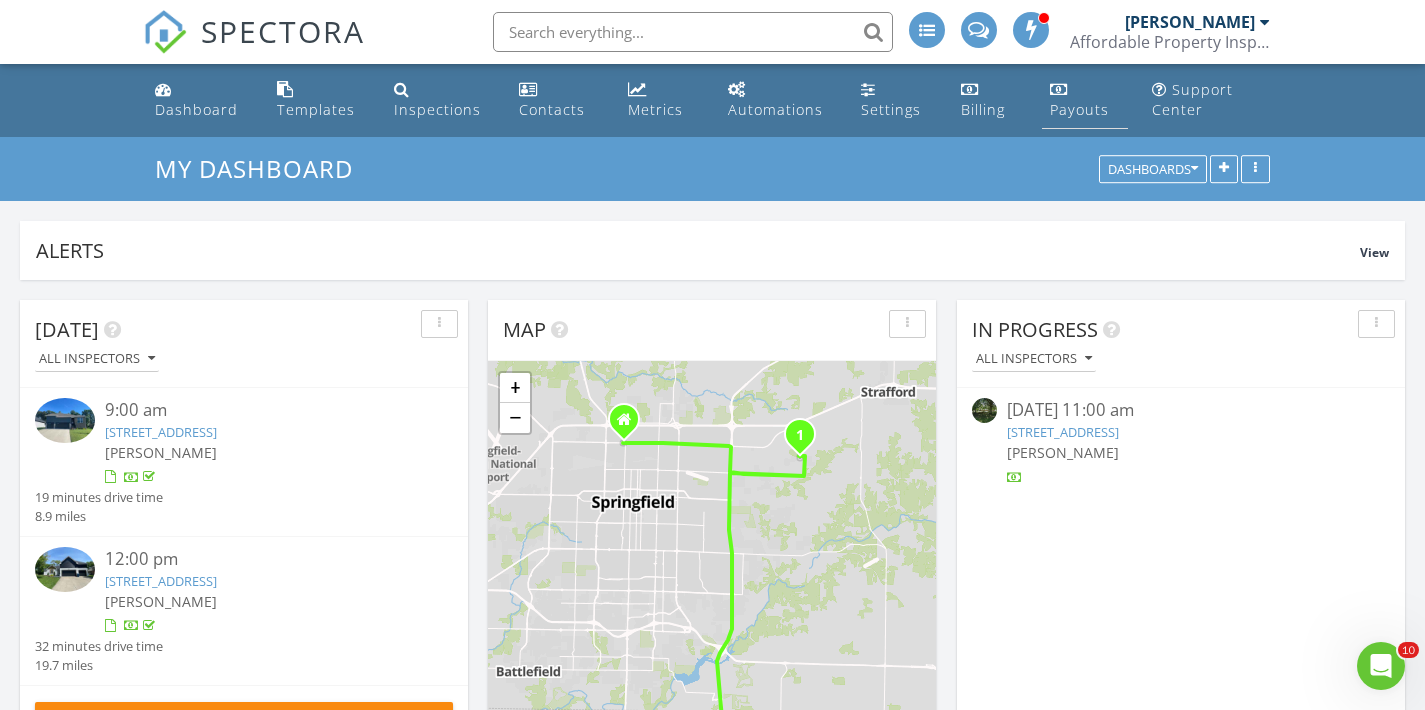 click on "Payouts" at bounding box center (1079, 109) 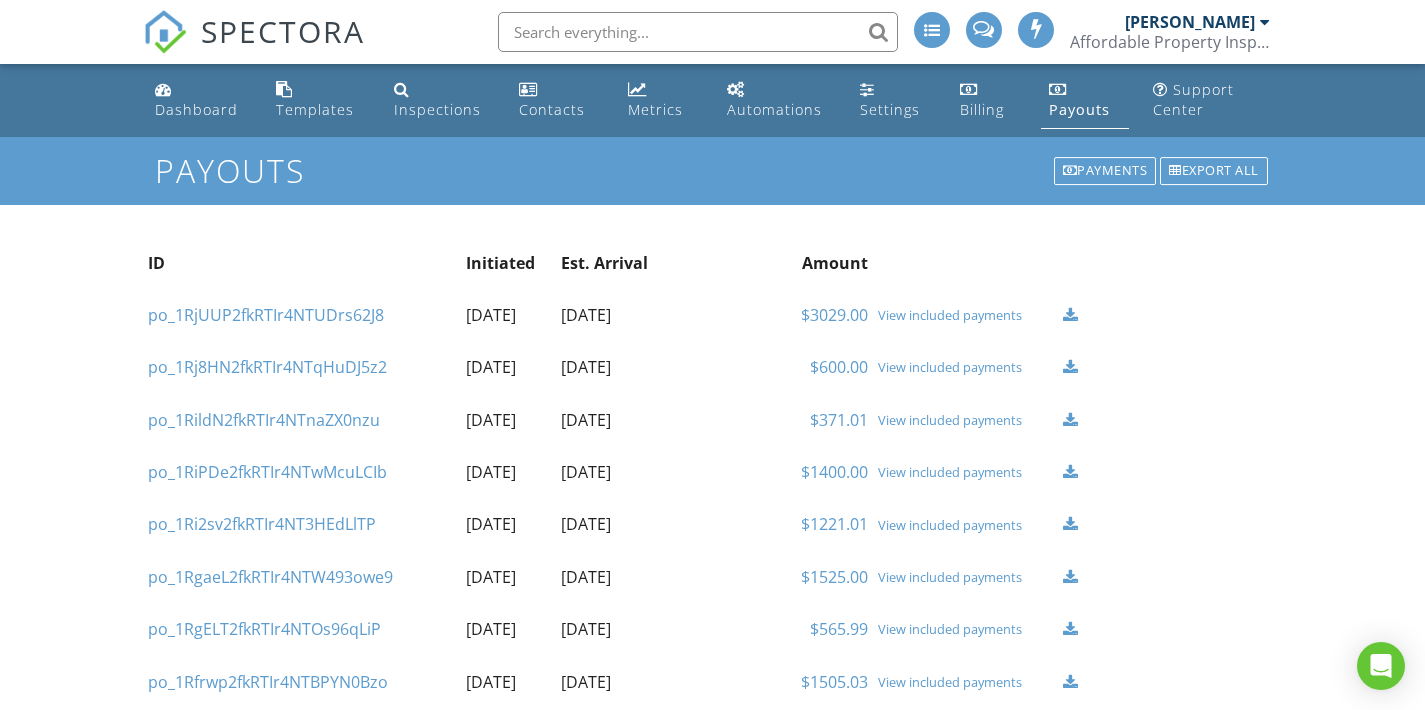 scroll, scrollTop: 0, scrollLeft: 0, axis: both 